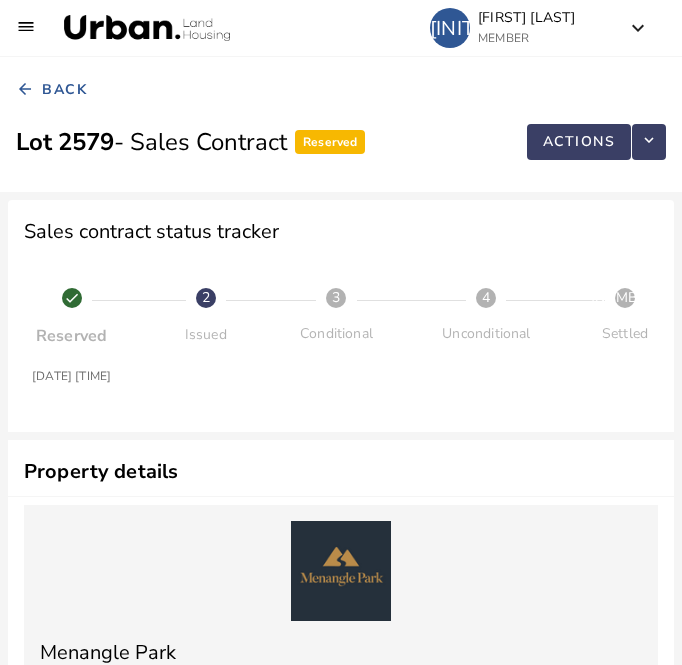 scroll, scrollTop: 2619, scrollLeft: 0, axis: vertical 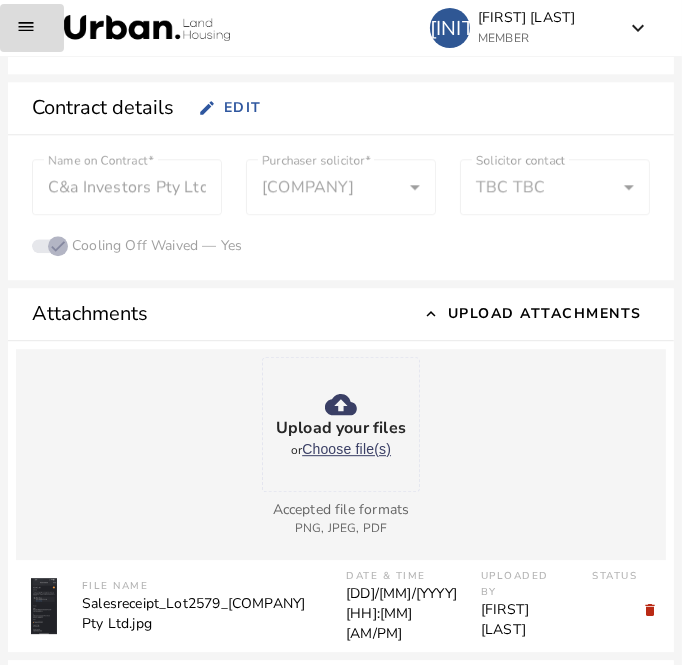 click at bounding box center (32, 28) 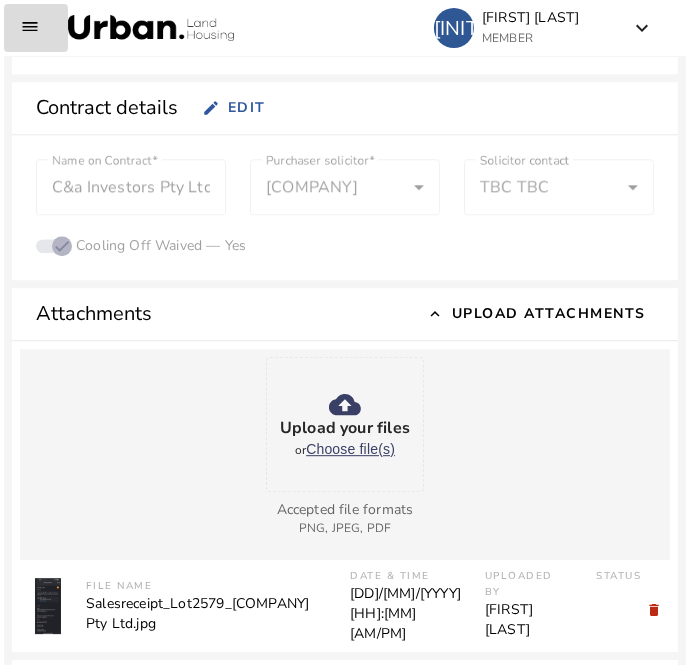 scroll, scrollTop: 2631, scrollLeft: 0, axis: vertical 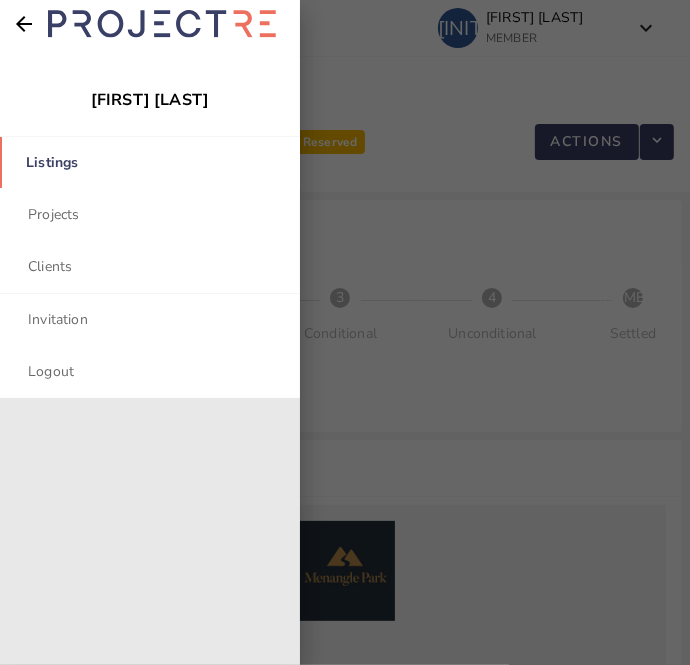 click on "Listings" at bounding box center [150, 162] 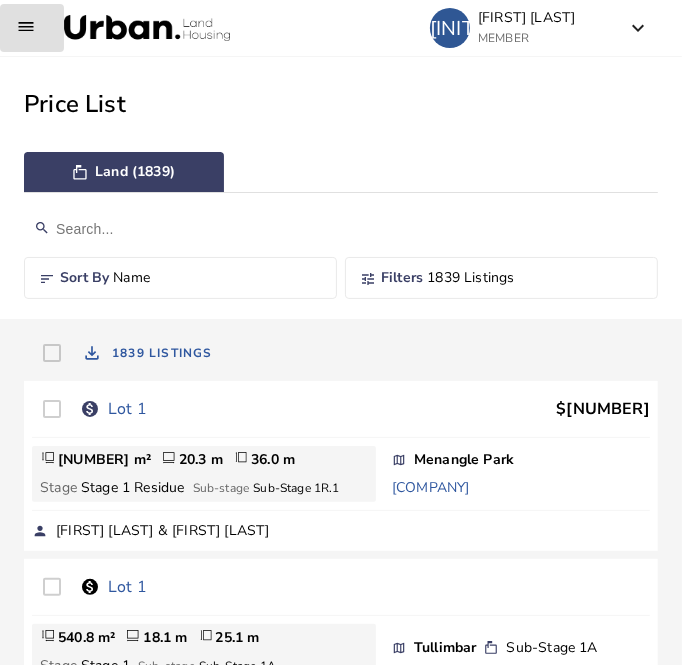 click at bounding box center [341, 229] 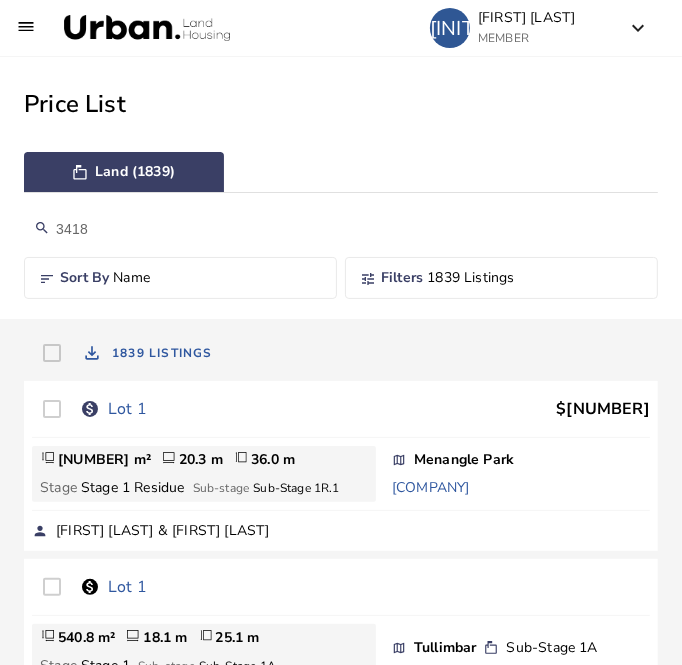 type on "3418" 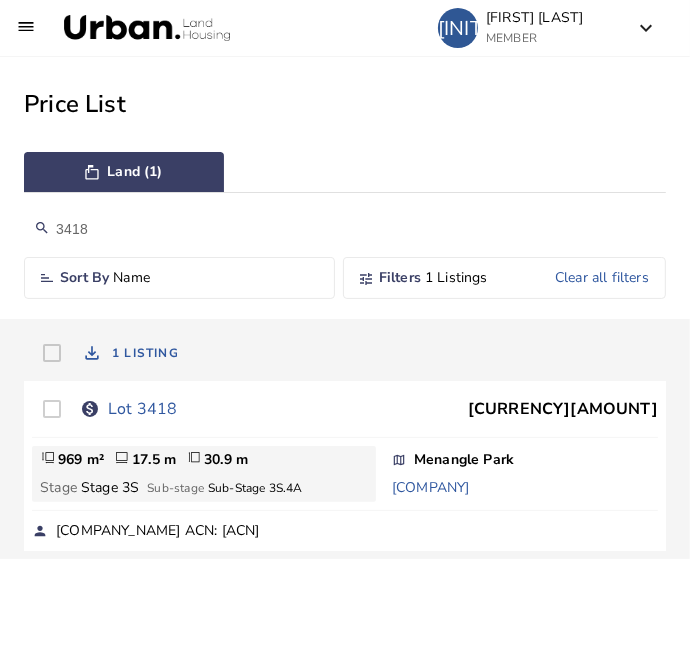 click on "Lot 3418" at bounding box center [142, 409] 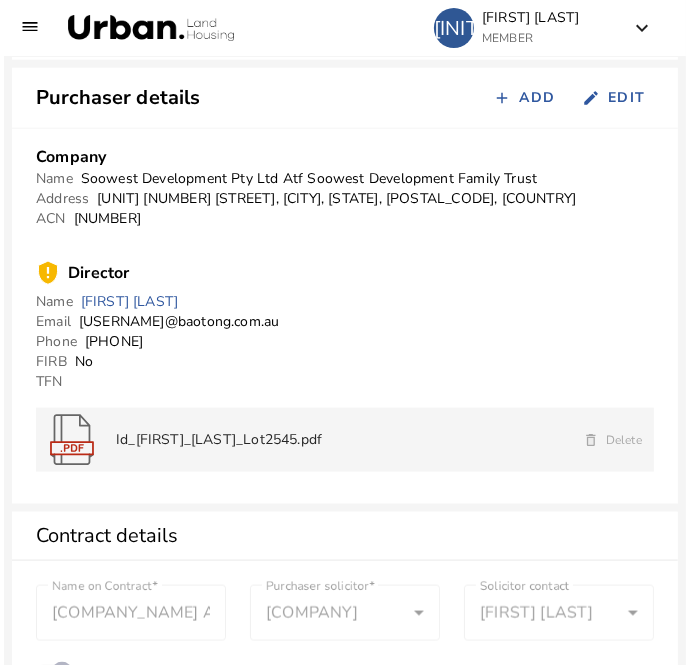 scroll, scrollTop: 1051, scrollLeft: 0, axis: vertical 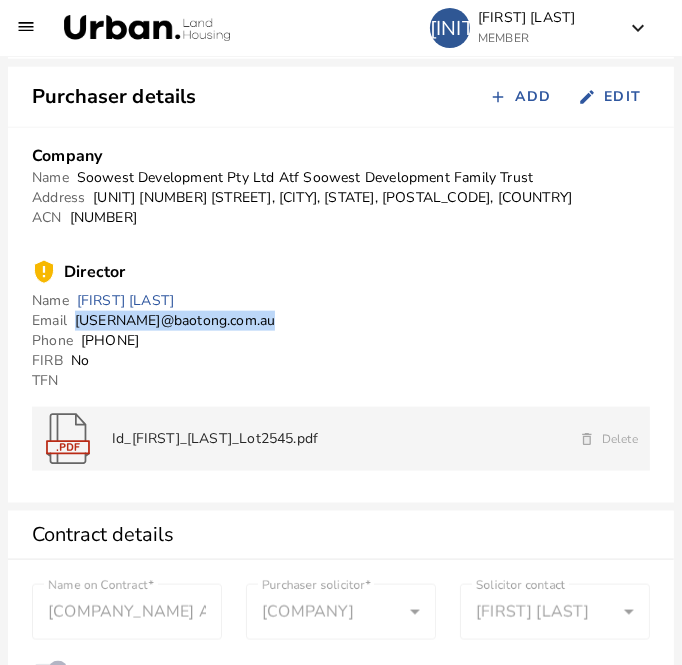 drag, startPoint x: 257, startPoint y: 319, endPoint x: 77, endPoint y: 323, distance: 180.04443 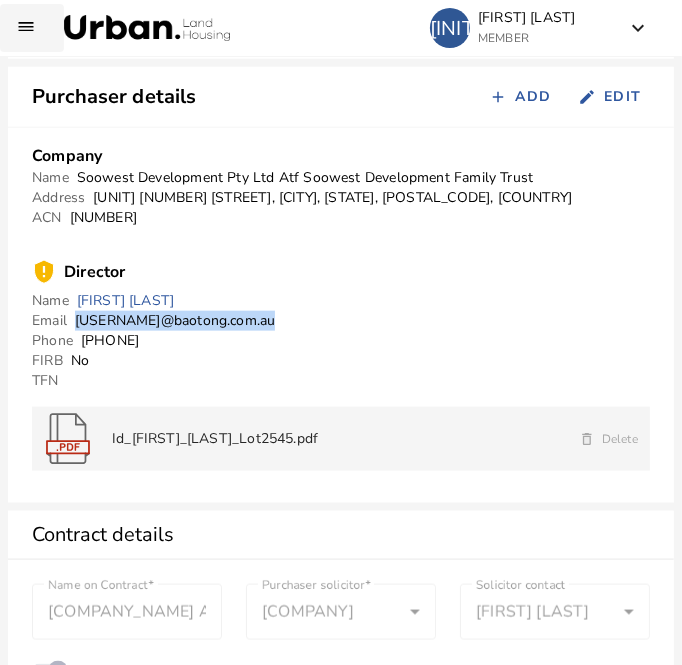 click at bounding box center [32, 28] 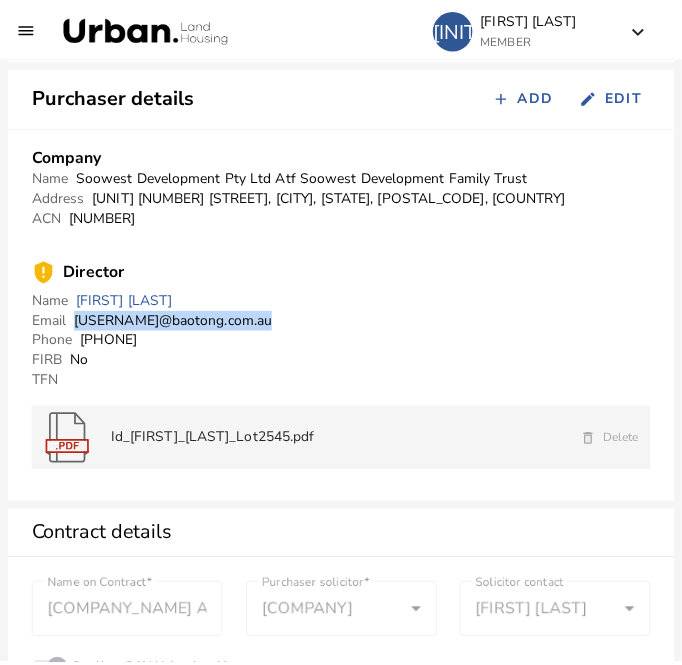 scroll, scrollTop: 0, scrollLeft: 0, axis: both 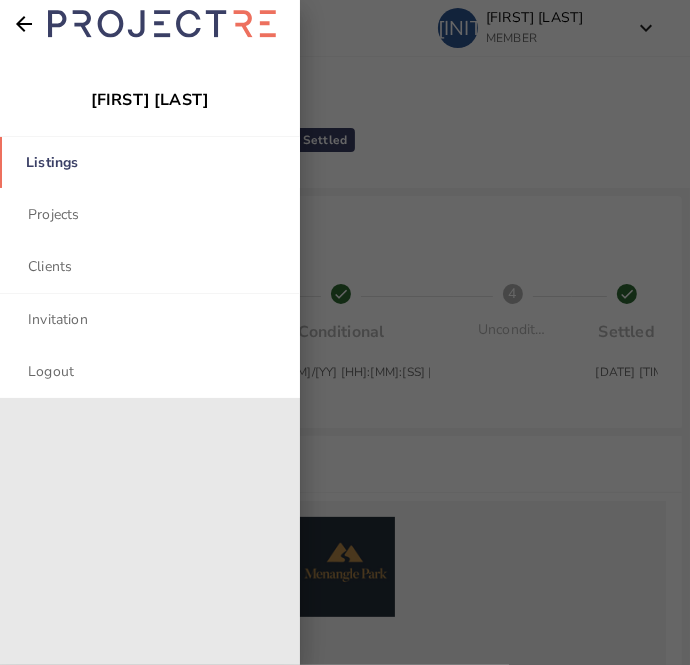 click on "Listings" at bounding box center [150, 162] 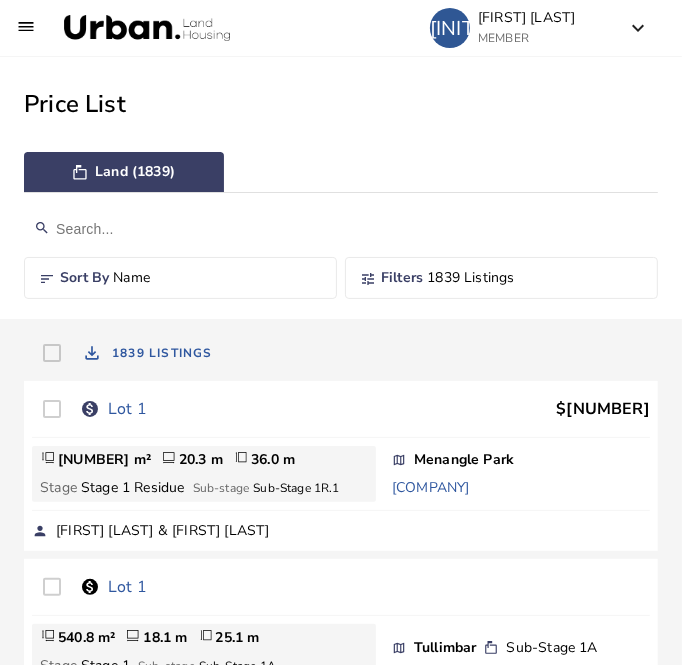click at bounding box center [341, 229] 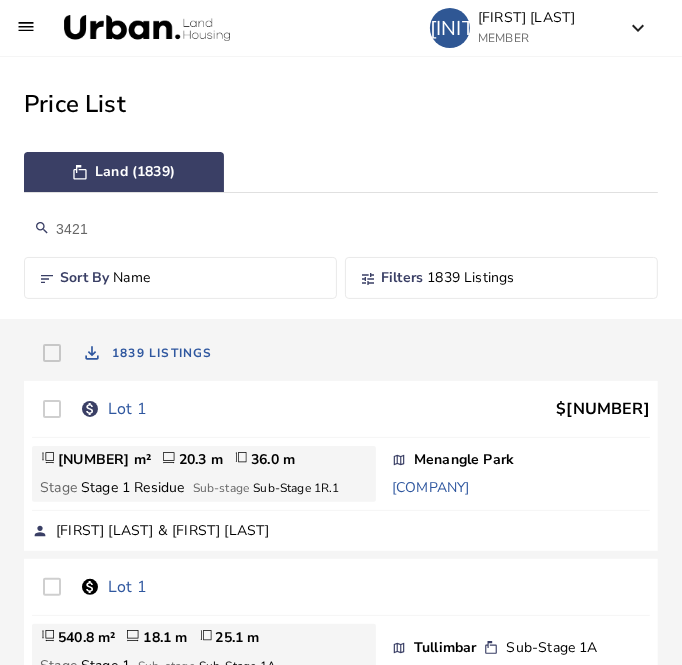type on "3421" 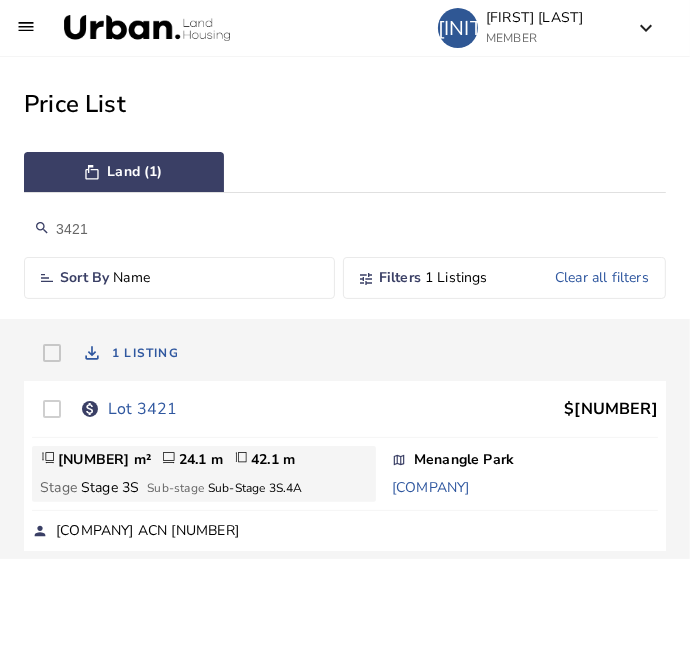 click on "Lot 3421" at bounding box center [142, 409] 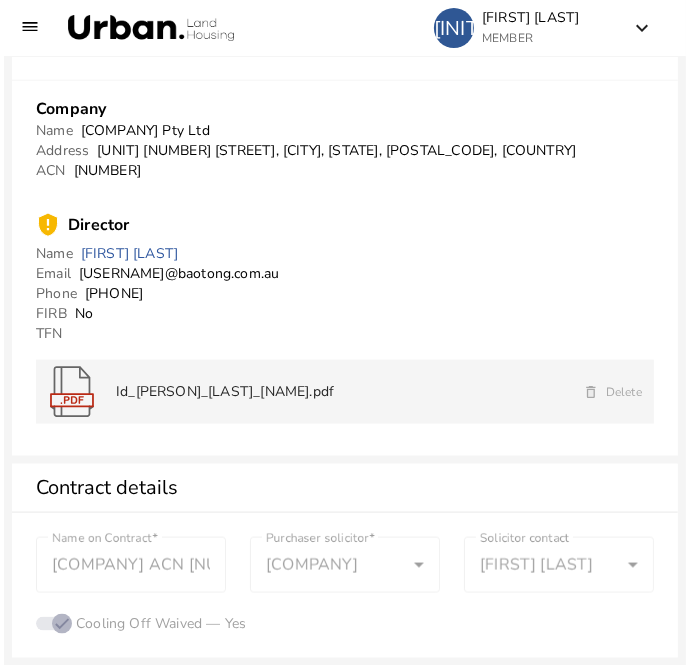 scroll, scrollTop: 1104, scrollLeft: 0, axis: vertical 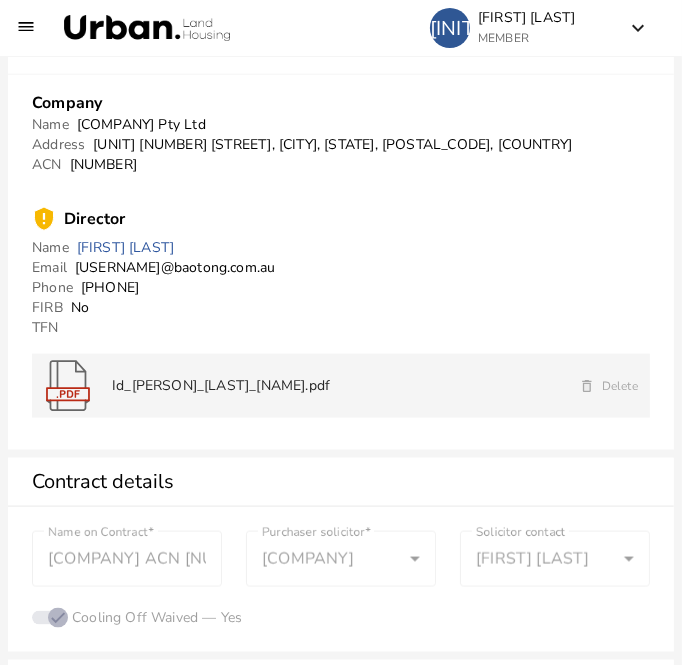 drag, startPoint x: 273, startPoint y: 122, endPoint x: 74, endPoint y: 118, distance: 199.04019 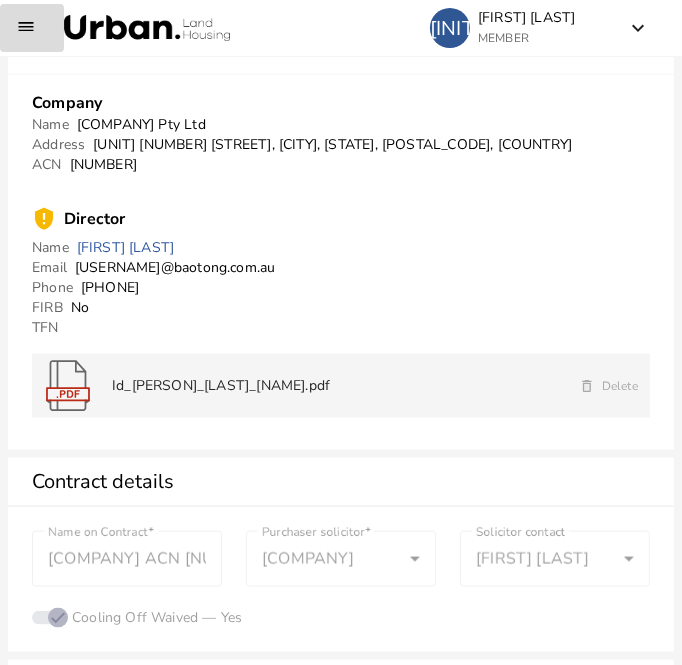 click at bounding box center (32, 28) 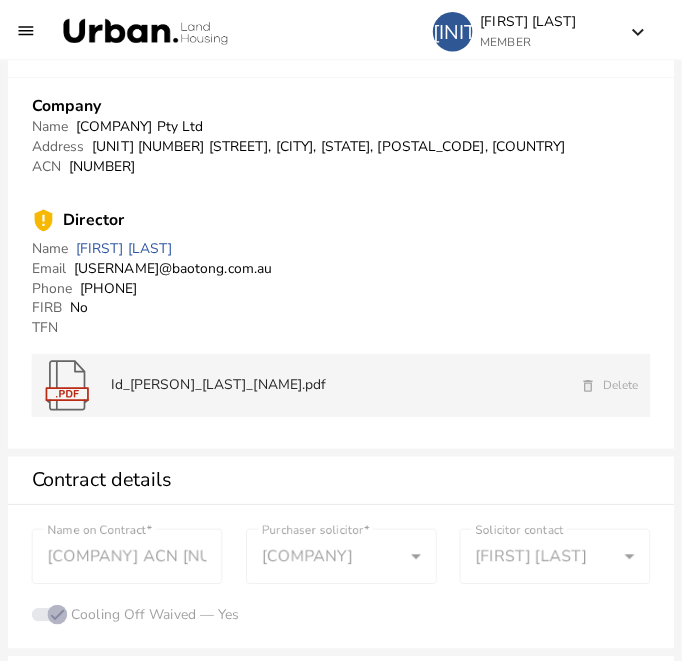 scroll, scrollTop: 0, scrollLeft: 0, axis: both 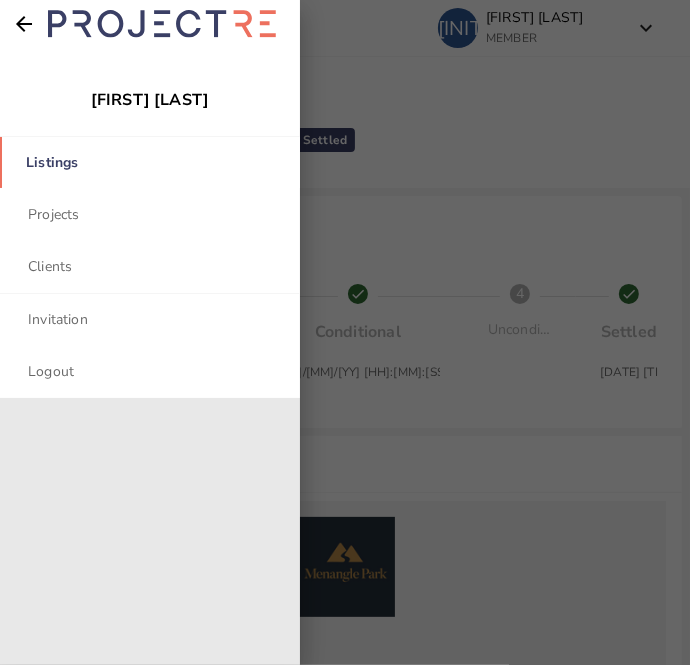click on "Listings" at bounding box center (150, 162) 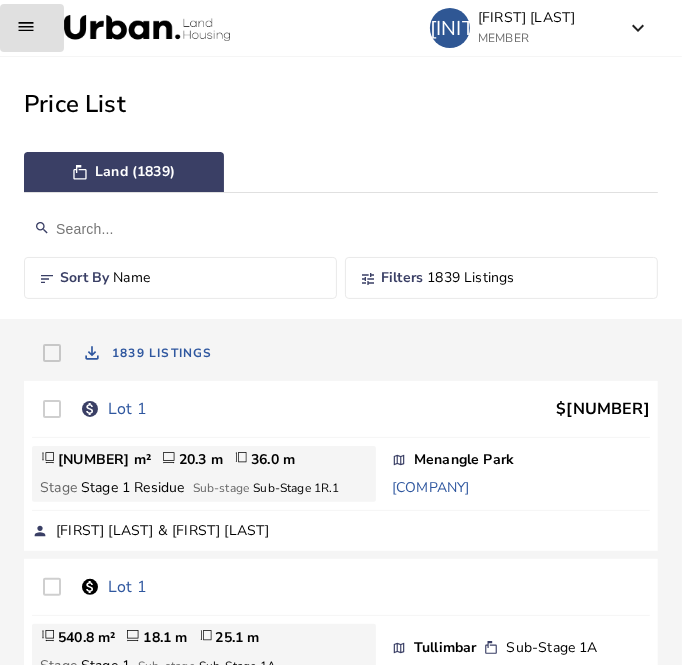 click at bounding box center [341, 229] 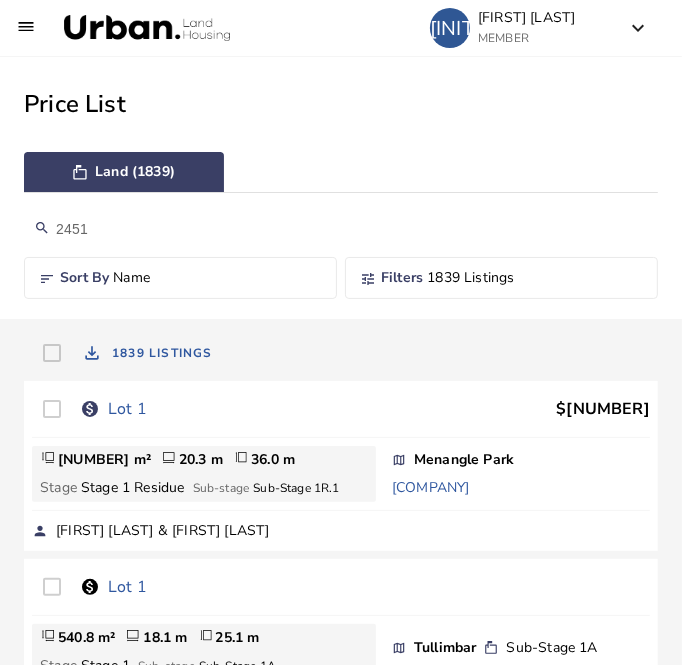 type on "2451" 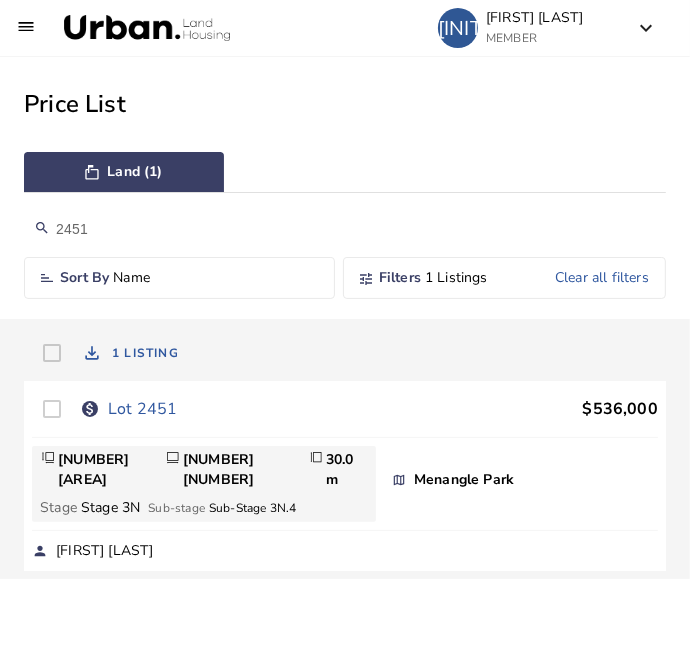 click on "Lot 2451" at bounding box center (142, 409) 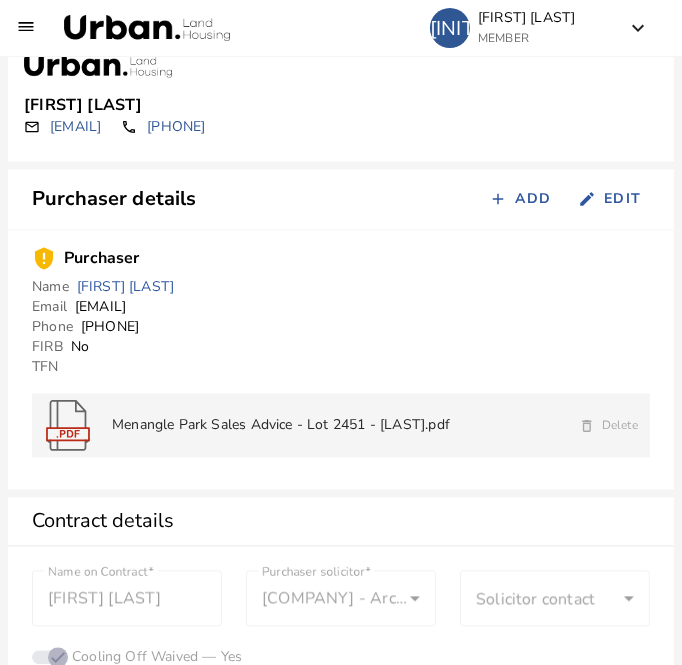 scroll, scrollTop: 1842, scrollLeft: 0, axis: vertical 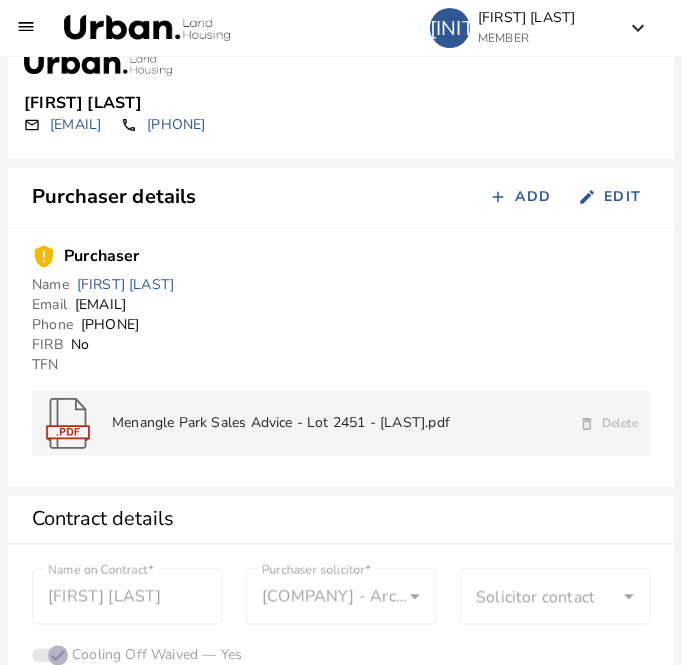 drag, startPoint x: 213, startPoint y: 306, endPoint x: 74, endPoint y: 306, distance: 139 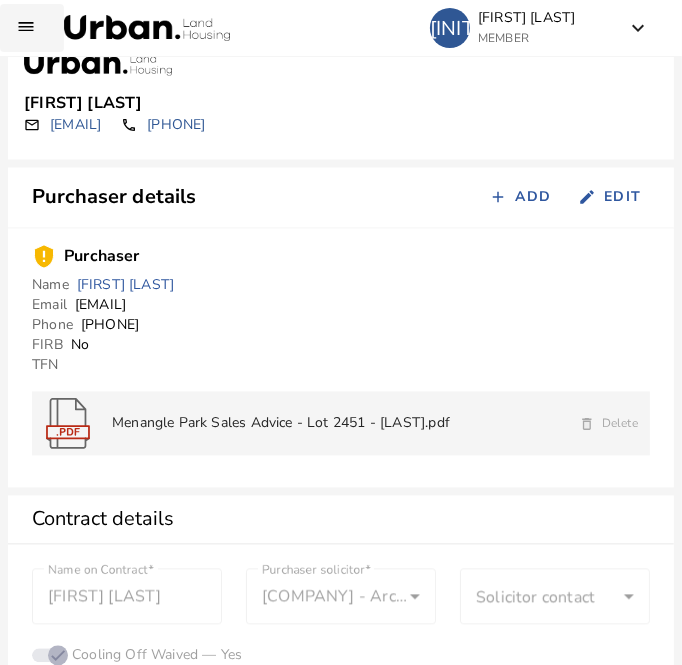 click at bounding box center (32, 28) 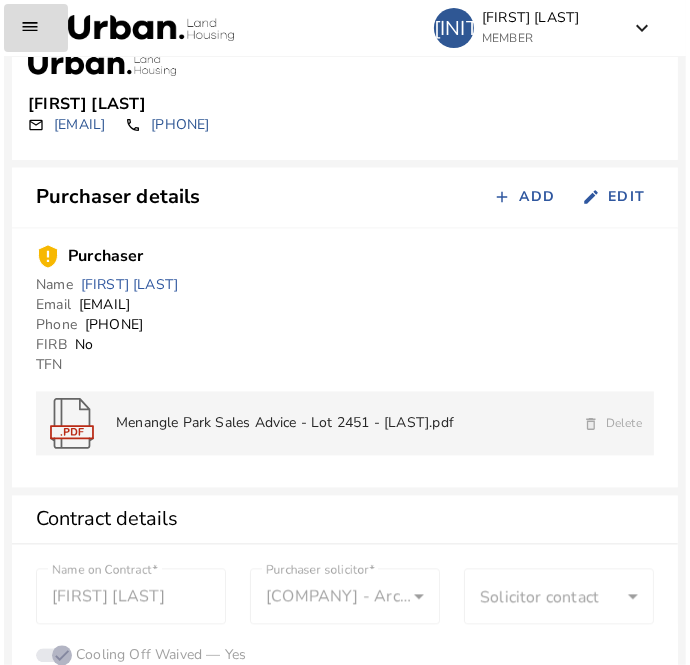 scroll, scrollTop: 1853, scrollLeft: 0, axis: vertical 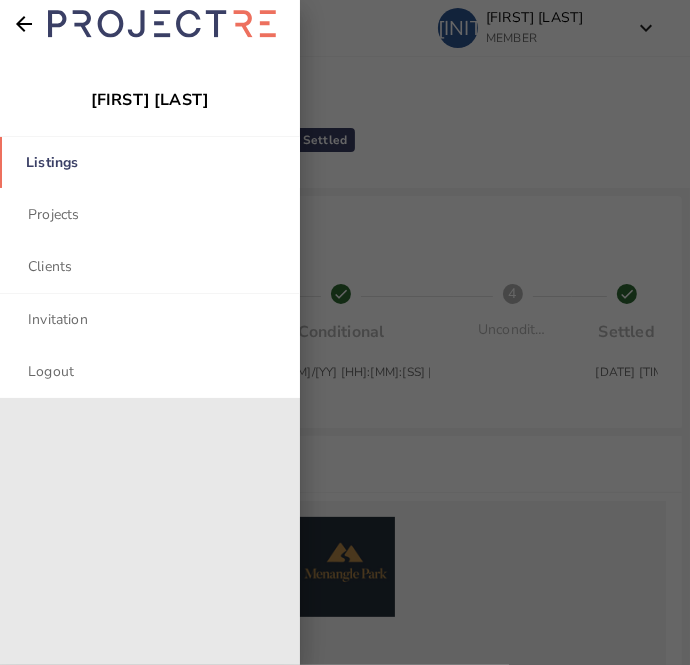 click on "Listings" at bounding box center (150, 162) 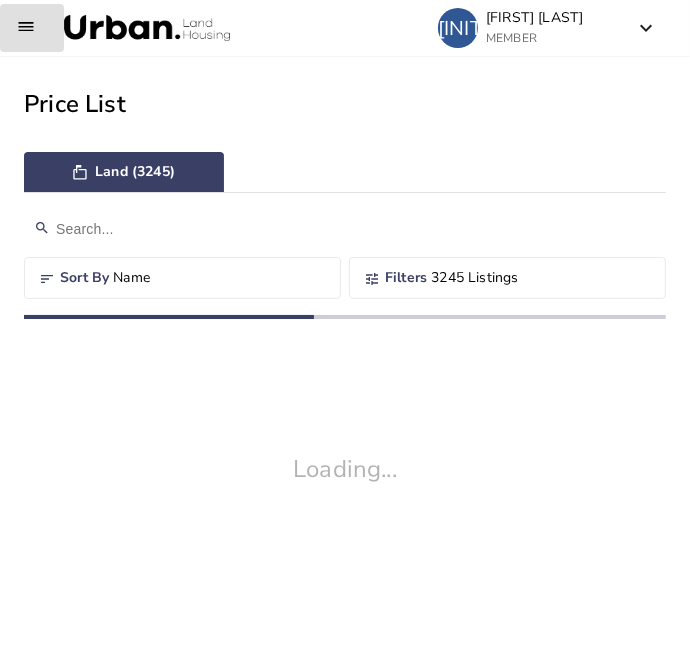 click at bounding box center [345, 229] 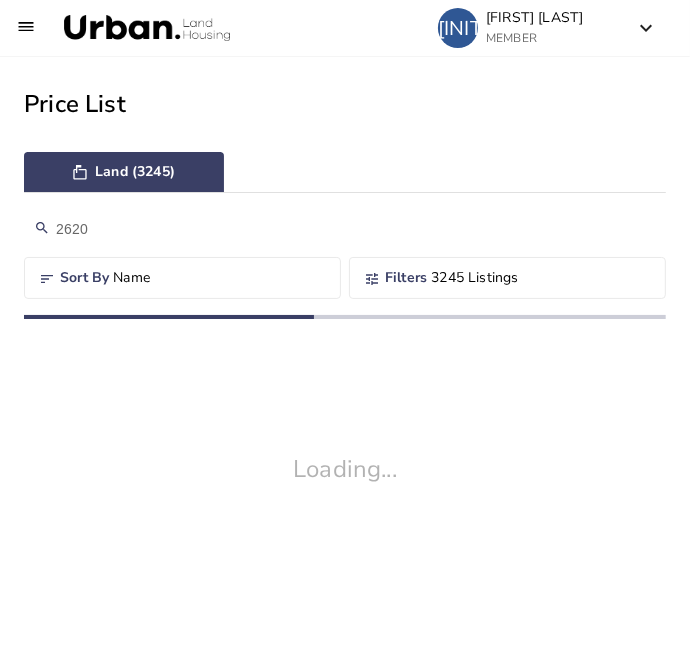 type on "2620" 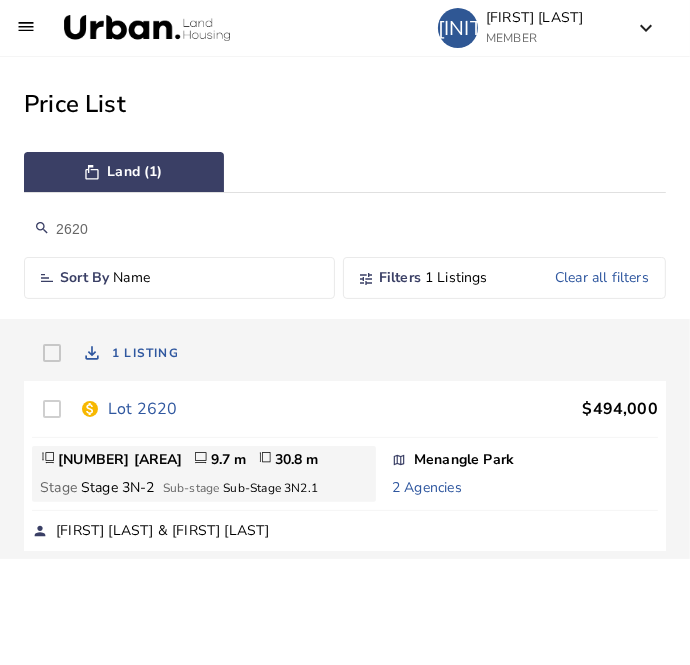 click on "Lot 2620" at bounding box center (142, 409) 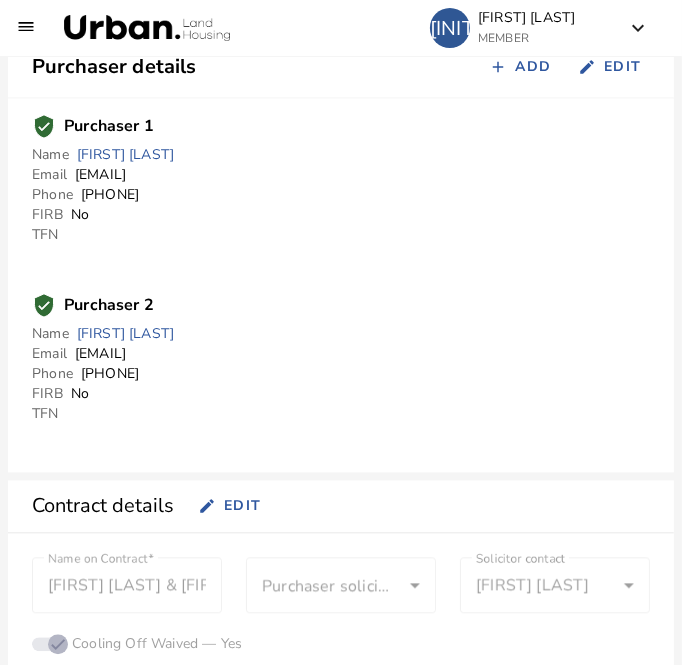scroll, scrollTop: 1978, scrollLeft: 0, axis: vertical 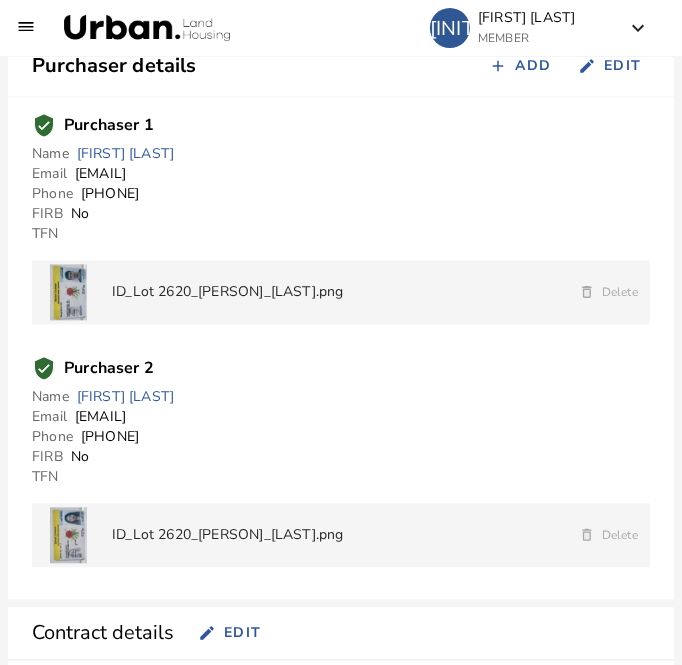 drag, startPoint x: 233, startPoint y: 173, endPoint x: 76, endPoint y: 168, distance: 157.0796 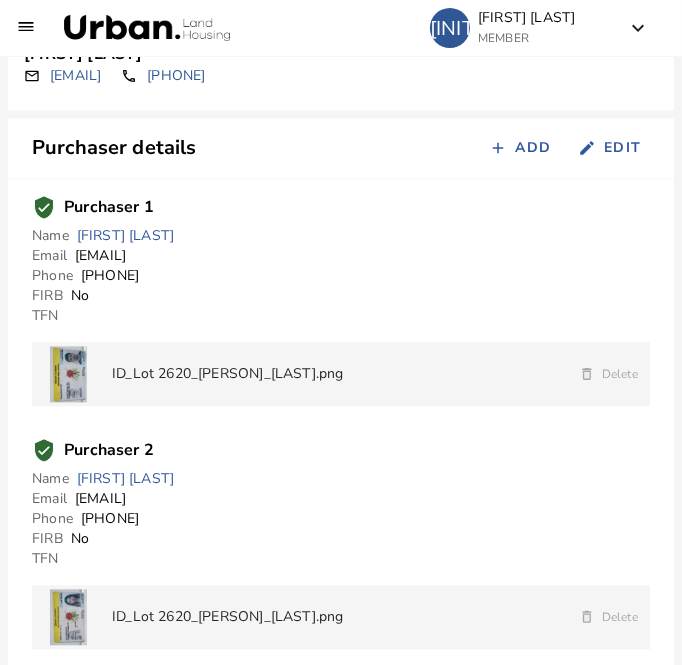 scroll, scrollTop: 1898, scrollLeft: 0, axis: vertical 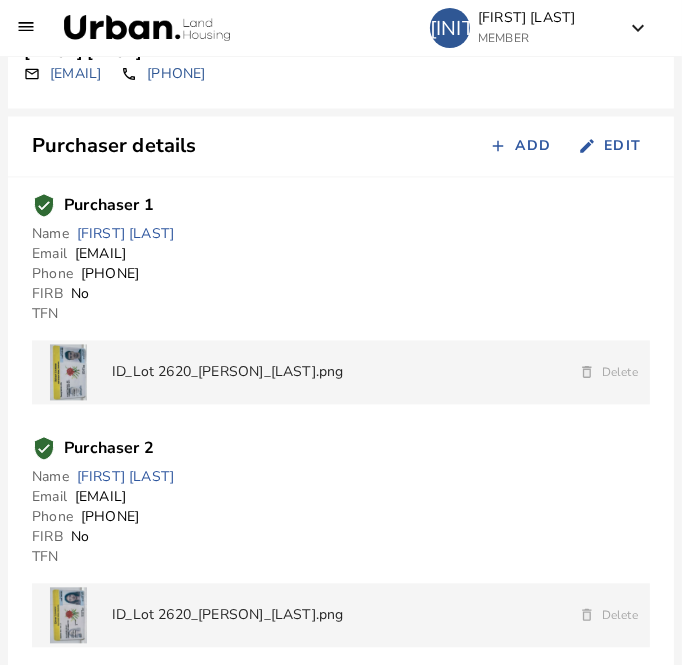 drag, startPoint x: 237, startPoint y: 497, endPoint x: 70, endPoint y: 492, distance: 167.07483 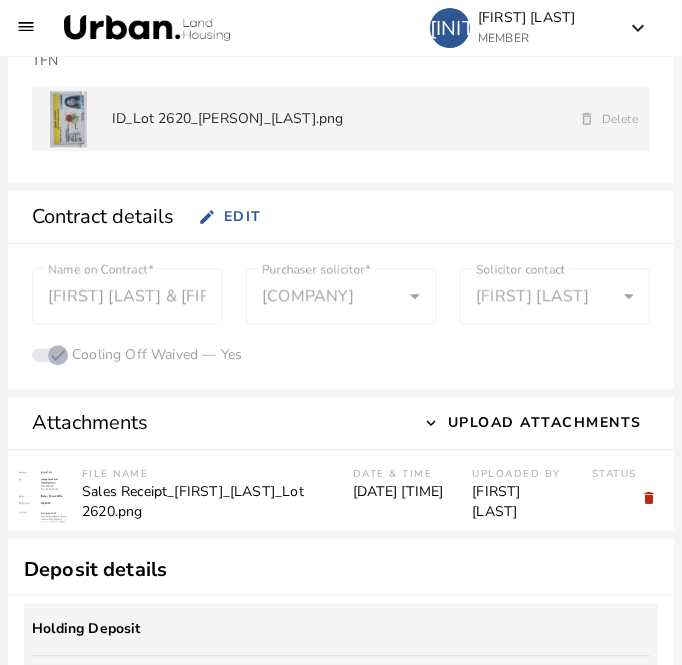 scroll, scrollTop: 2392, scrollLeft: 0, axis: vertical 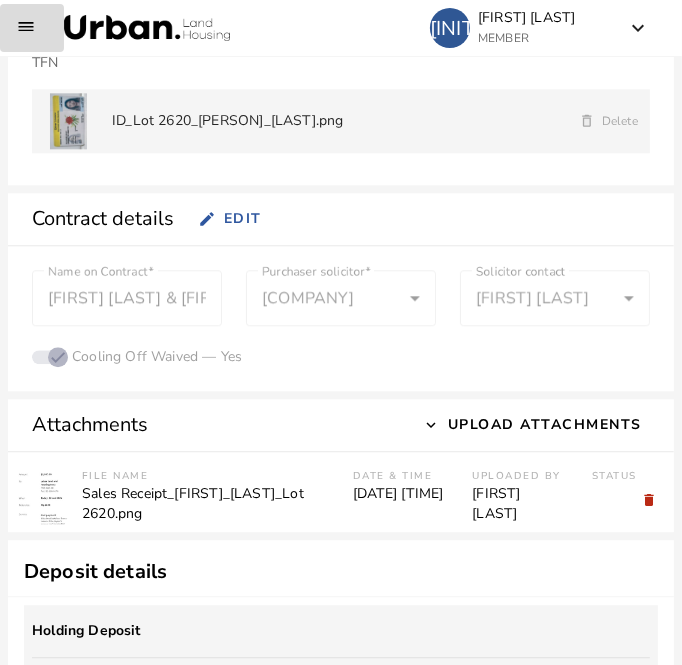 click at bounding box center [32, 28] 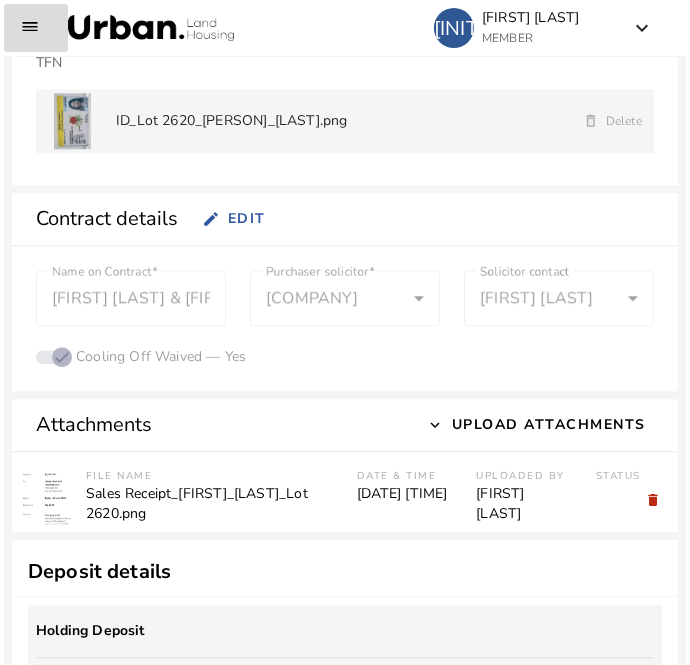 scroll, scrollTop: 2404, scrollLeft: 0, axis: vertical 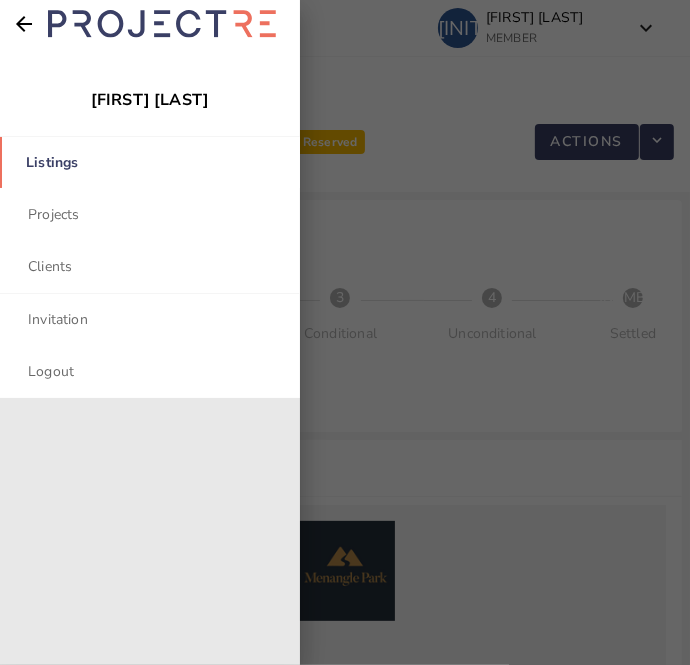 click on "Listings" at bounding box center (150, 162) 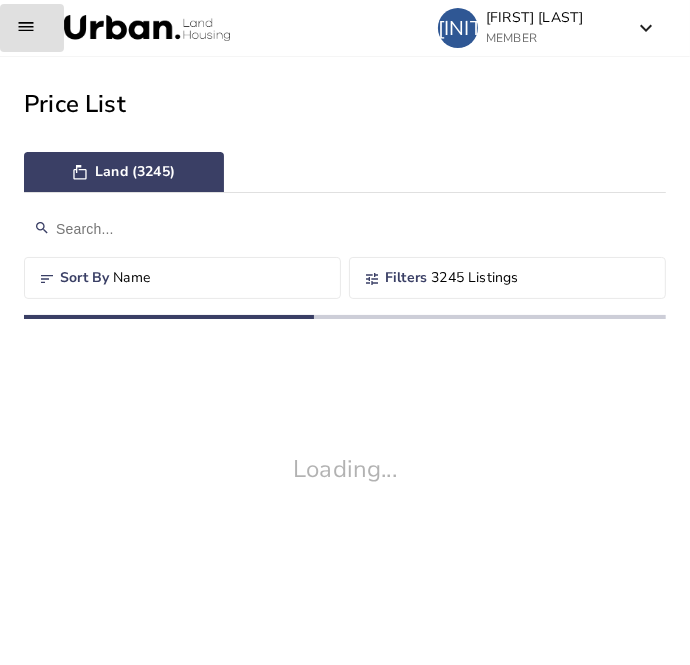 click at bounding box center [345, 229] 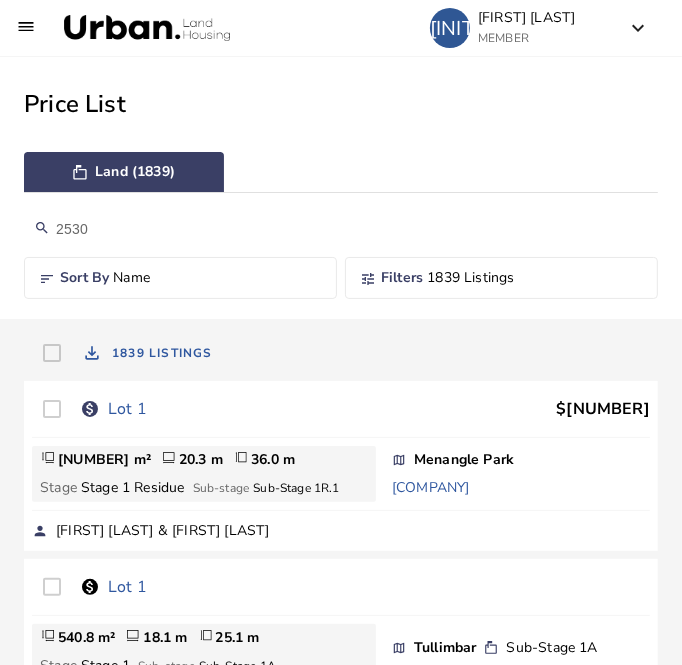 type on "2530" 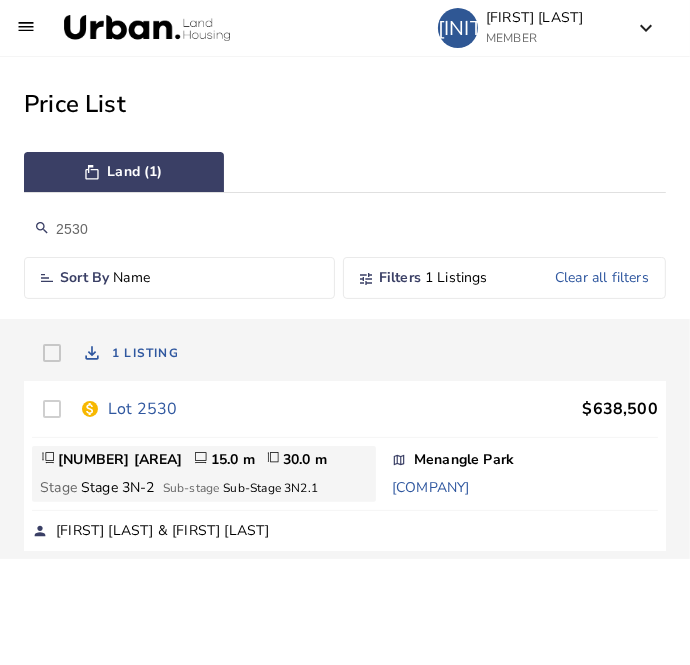 click on "Lot 2530" at bounding box center [142, 409] 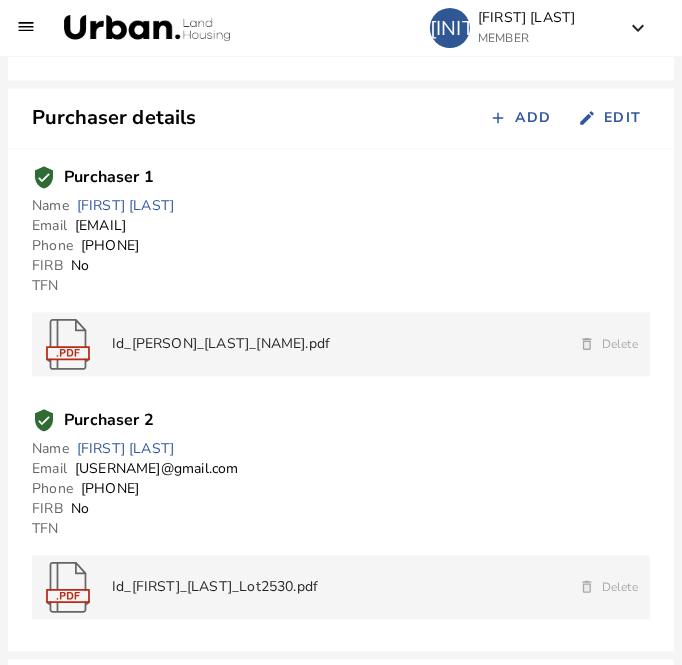 scroll, scrollTop: 1922, scrollLeft: 0, axis: vertical 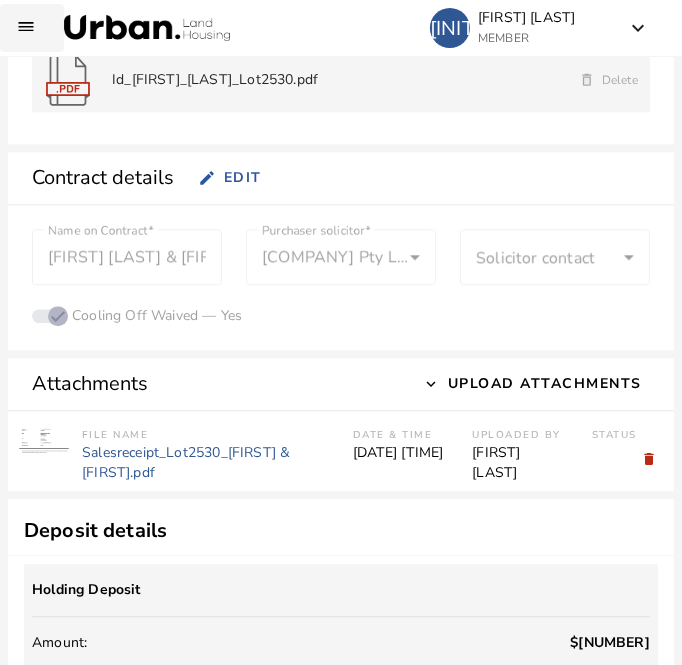 click at bounding box center (32, 28) 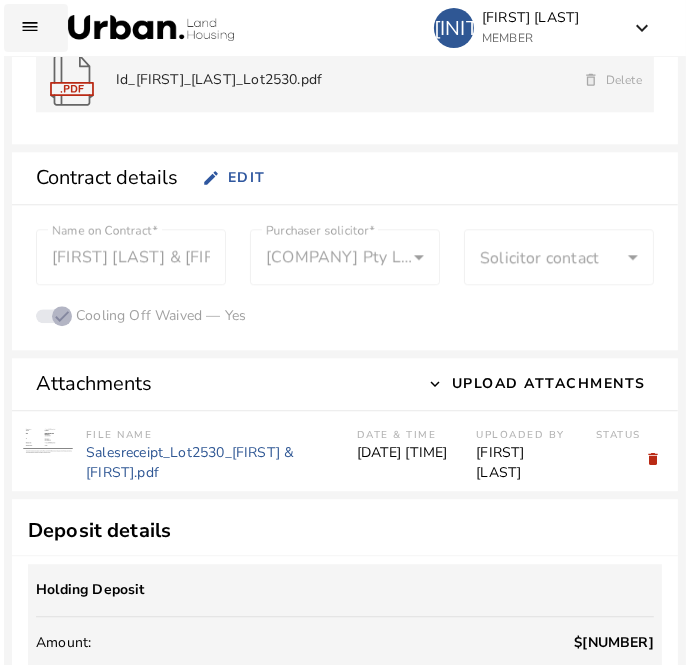 scroll, scrollTop: 2440, scrollLeft: 0, axis: vertical 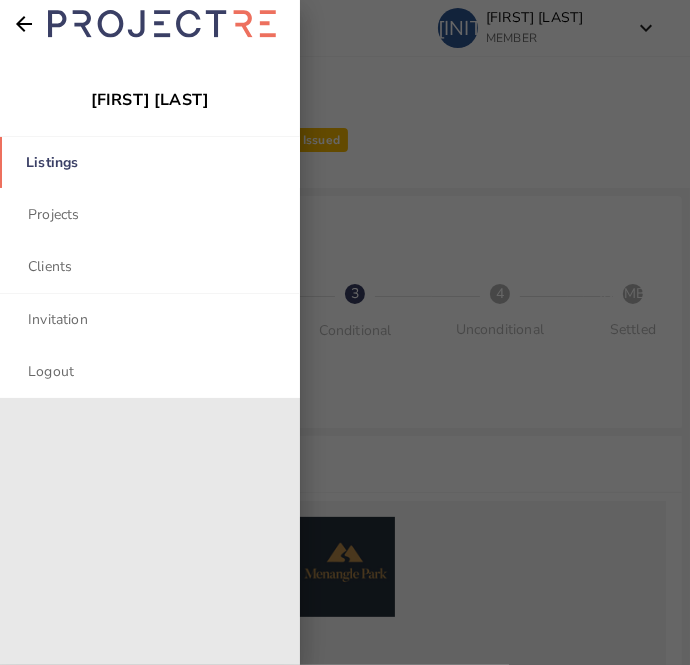 click on "Listings" at bounding box center [150, 162] 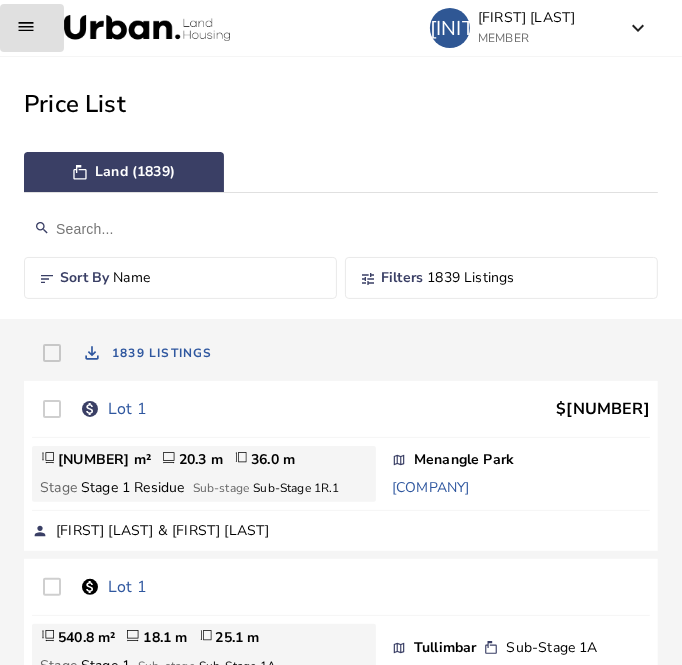 click at bounding box center (341, 229) 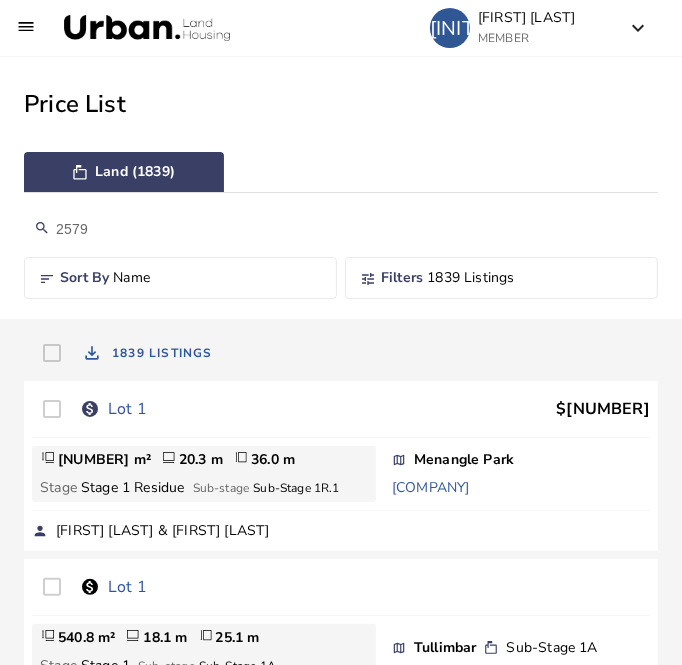 type on "2579" 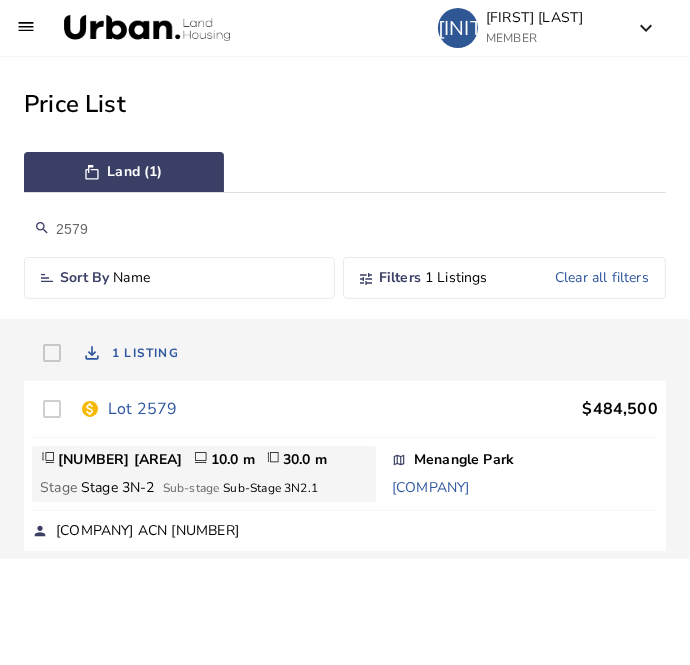 click on "Lot 2579" at bounding box center (142, 409) 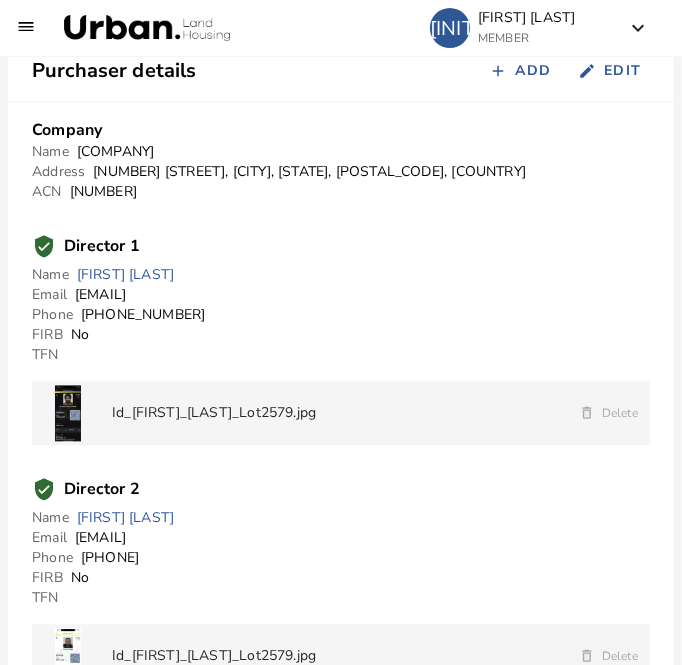 scroll, scrollTop: 1974, scrollLeft: 0, axis: vertical 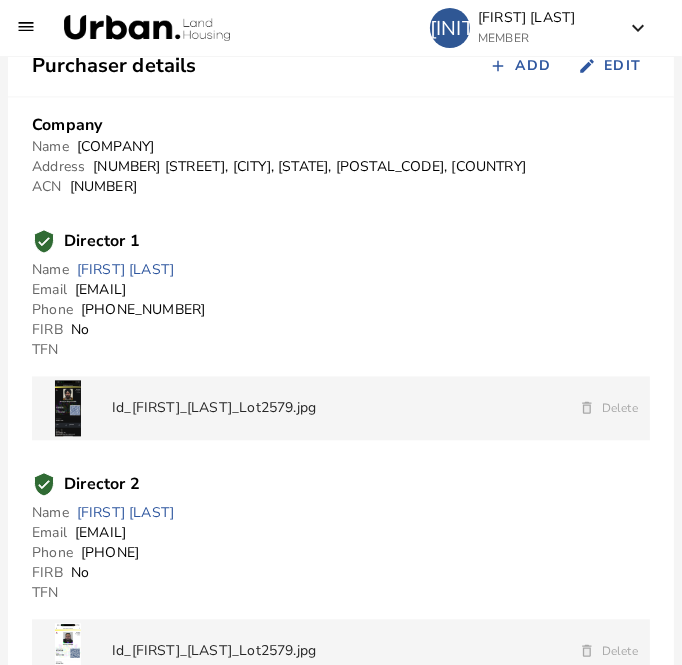 drag, startPoint x: 249, startPoint y: 288, endPoint x: 73, endPoint y: 294, distance: 176.10225 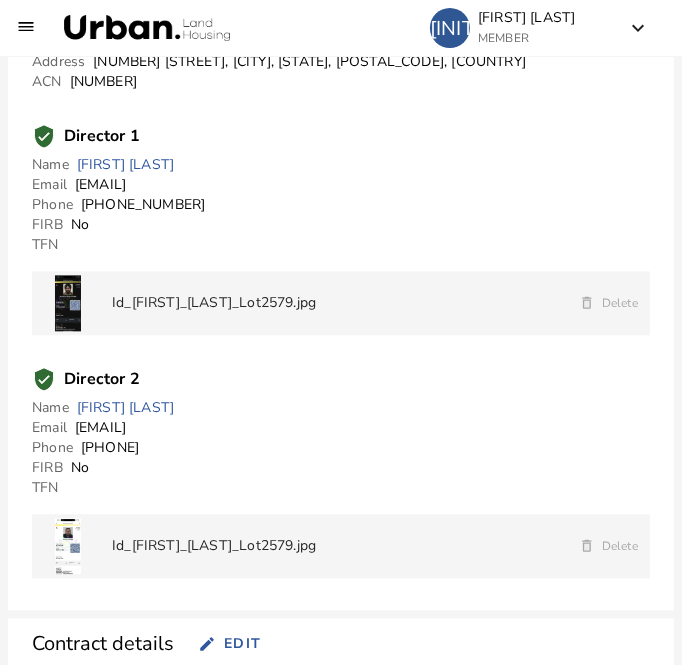 scroll, scrollTop: 2072, scrollLeft: 0, axis: vertical 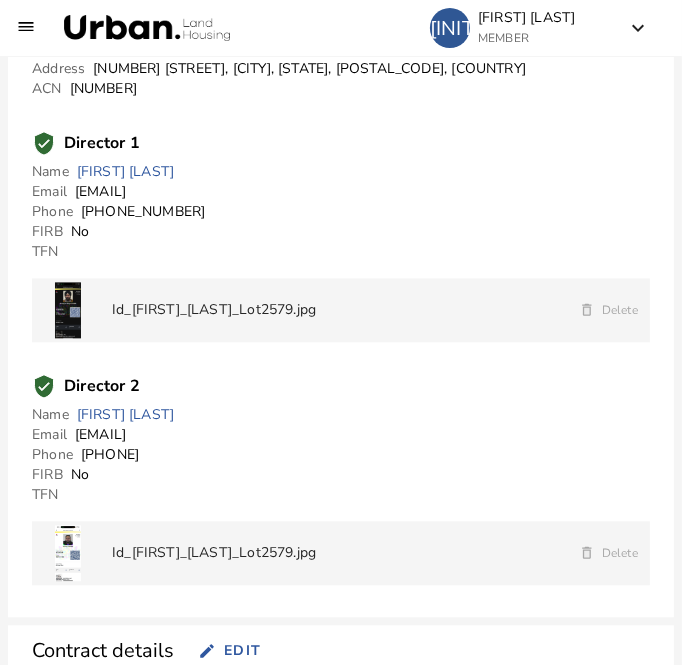 drag, startPoint x: 256, startPoint y: 433, endPoint x: 74, endPoint y: 430, distance: 182.02472 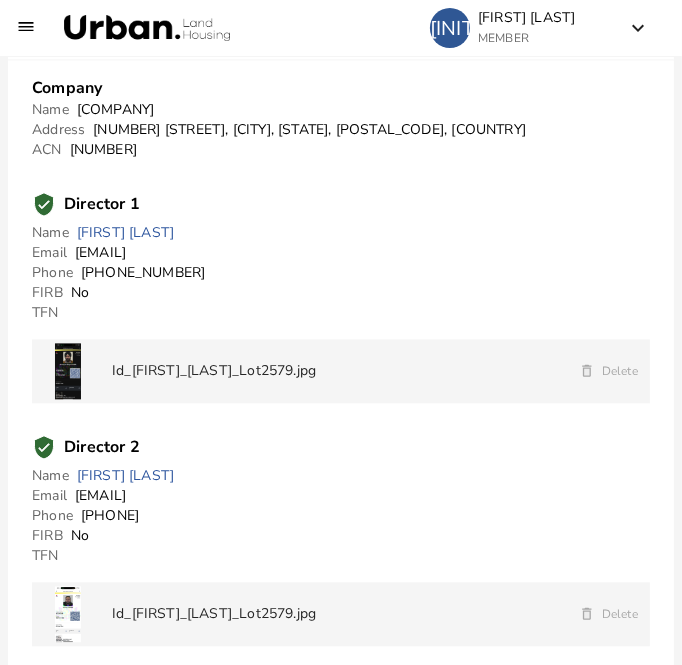 scroll, scrollTop: 2010, scrollLeft: 0, axis: vertical 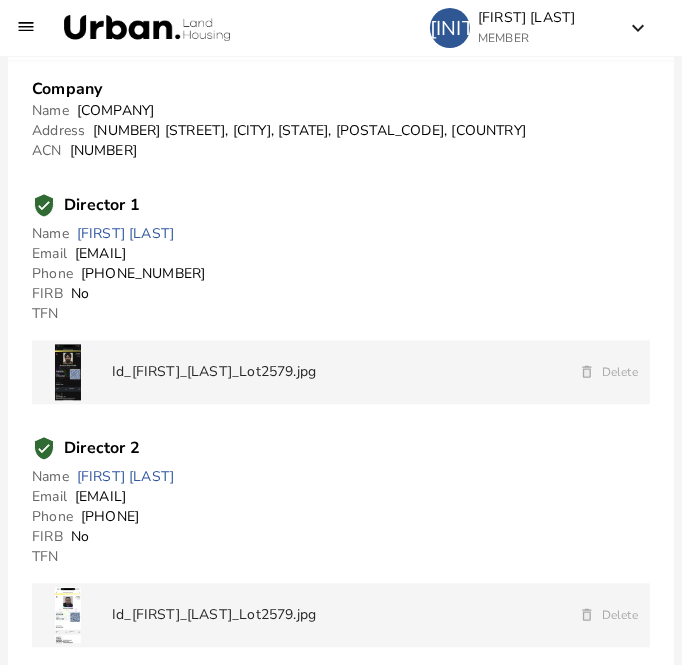 drag, startPoint x: 216, startPoint y: 108, endPoint x: 75, endPoint y: 119, distance: 141.42842 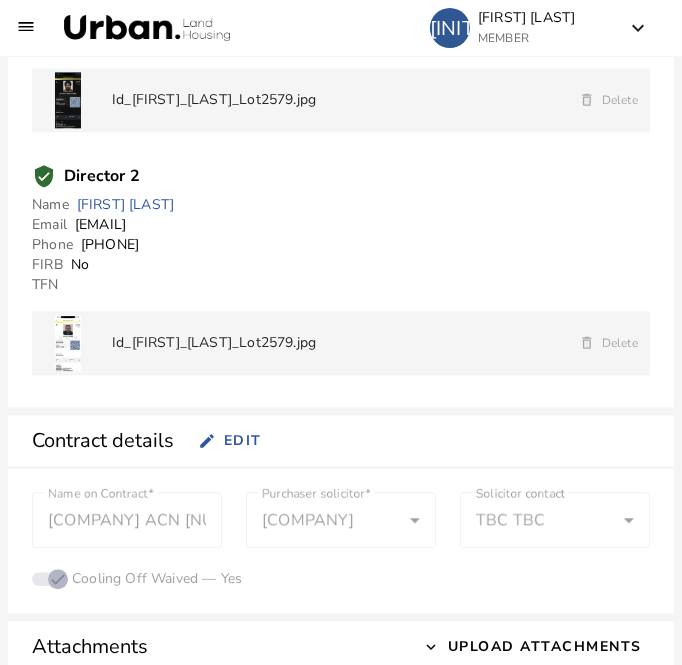 scroll, scrollTop: 2283, scrollLeft: 0, axis: vertical 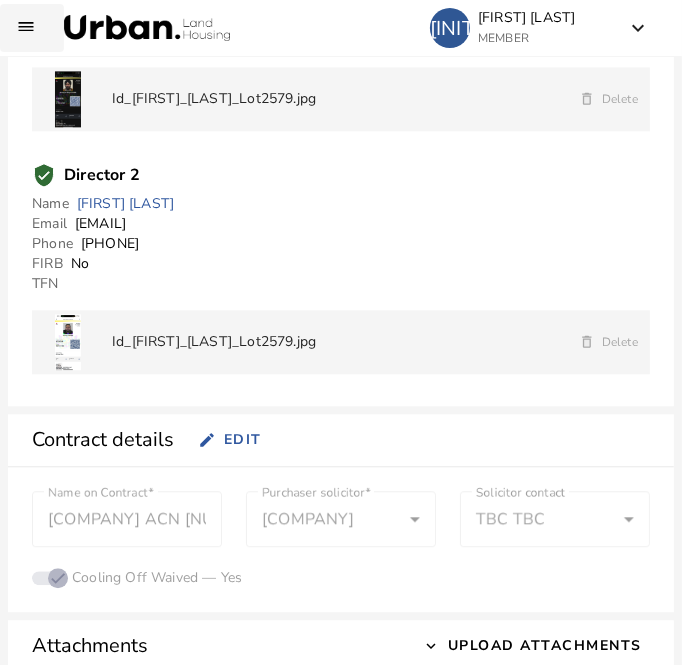 click at bounding box center (32, 28) 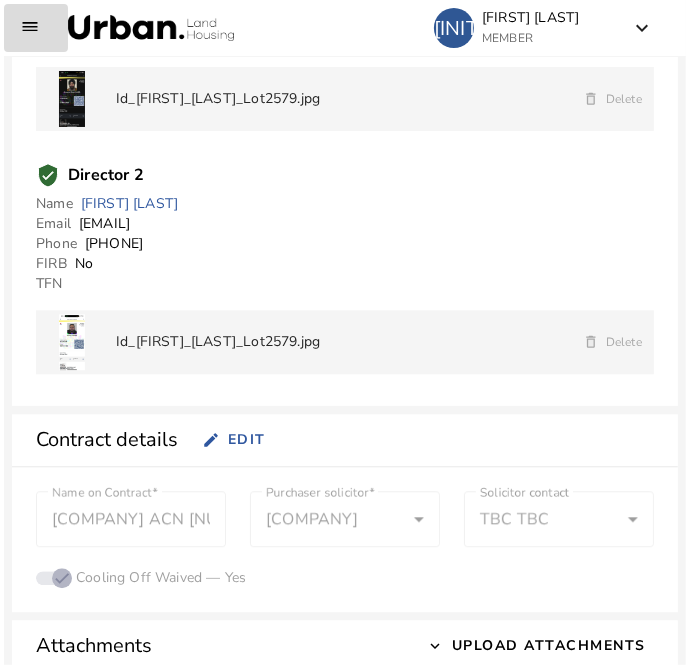 scroll, scrollTop: 2295, scrollLeft: 0, axis: vertical 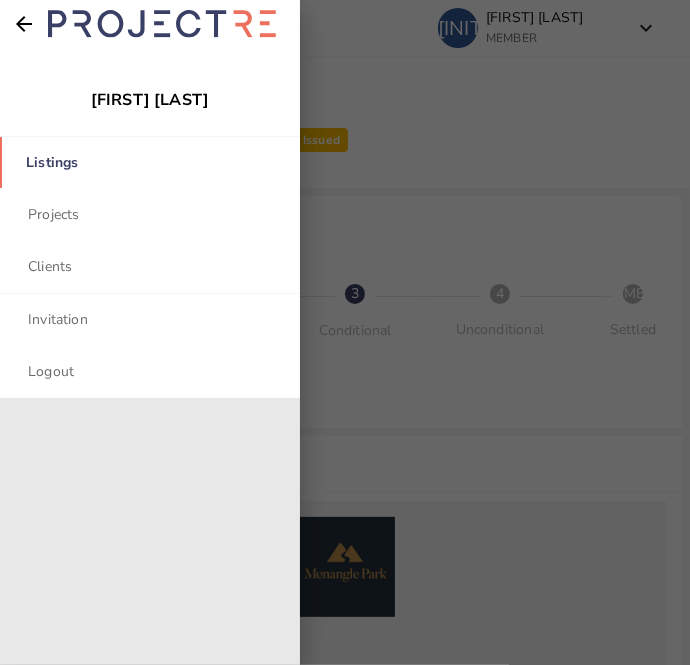 click on "Listings" at bounding box center (150, 162) 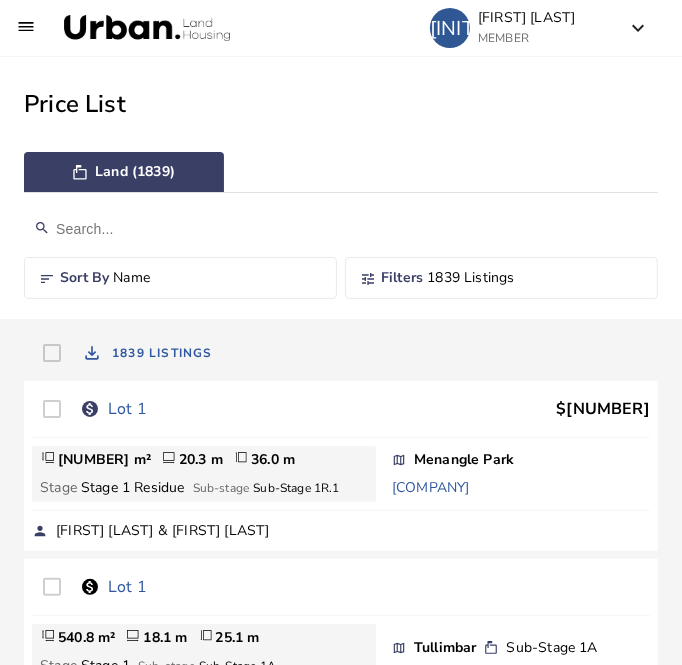 click at bounding box center (341, 229) 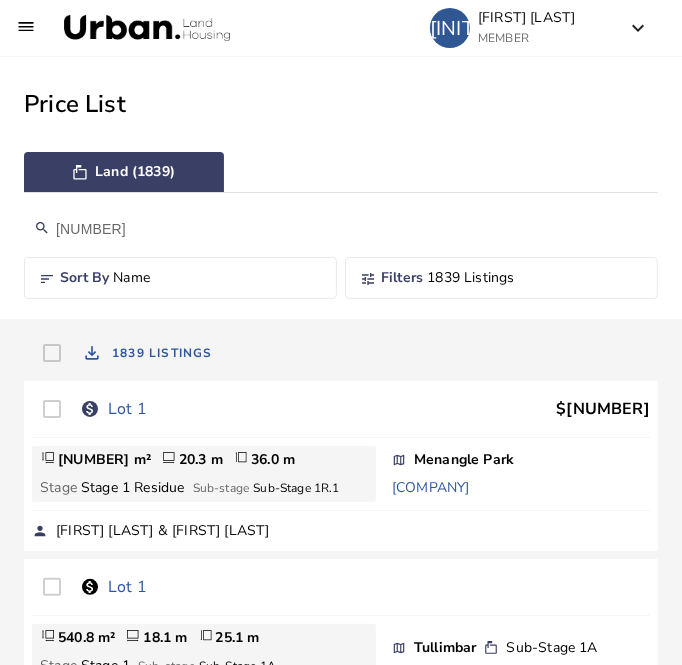 type on "[NUMBER]" 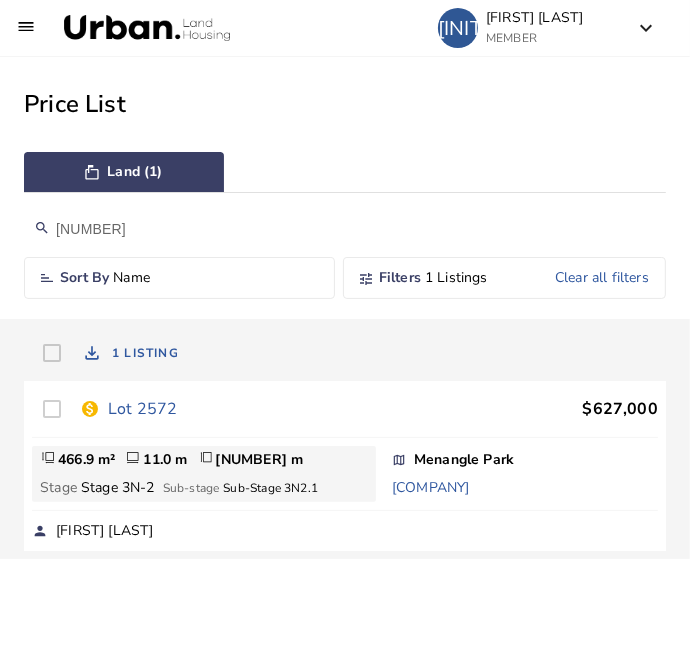click on "Lot 2572" at bounding box center [142, 409] 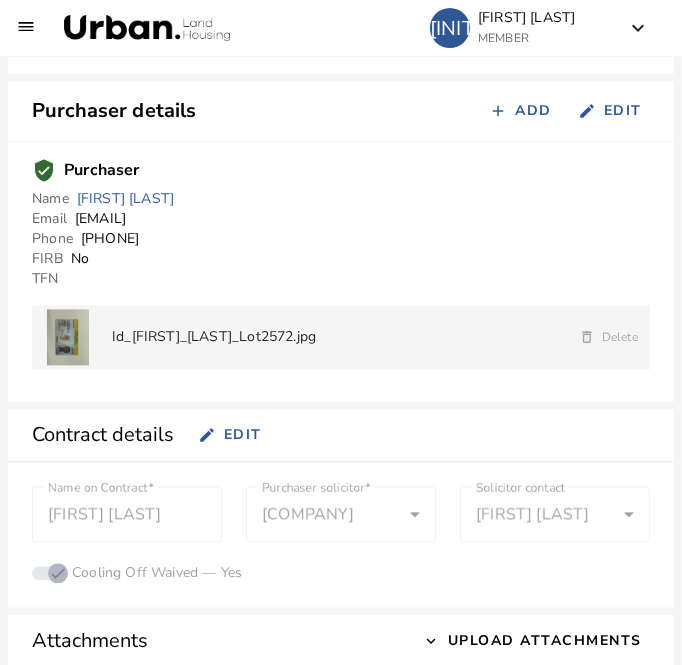 scroll, scrollTop: 1930, scrollLeft: 0, axis: vertical 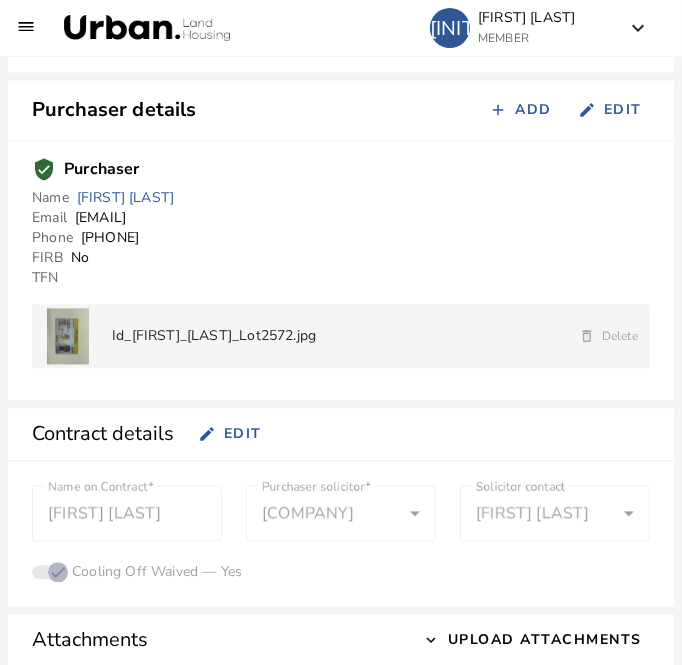 drag, startPoint x: 202, startPoint y: 220, endPoint x: 73, endPoint y: 221, distance: 129.00388 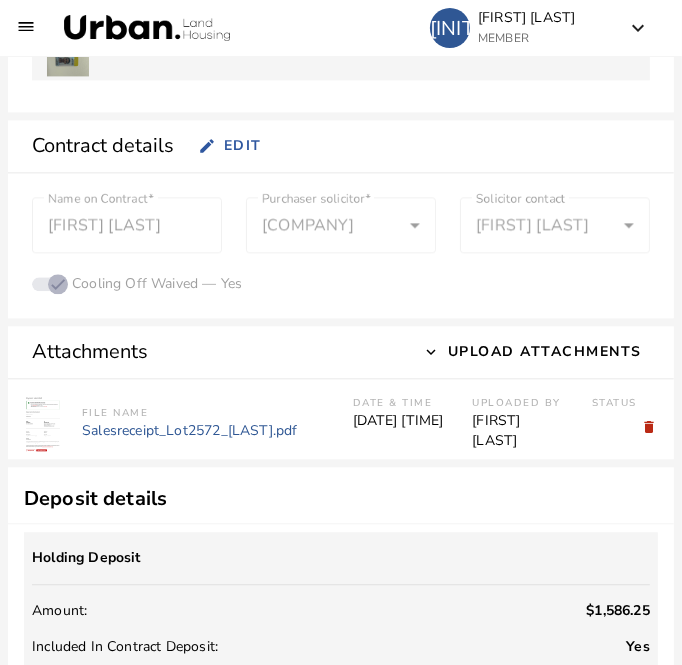 scroll, scrollTop: 2253, scrollLeft: 0, axis: vertical 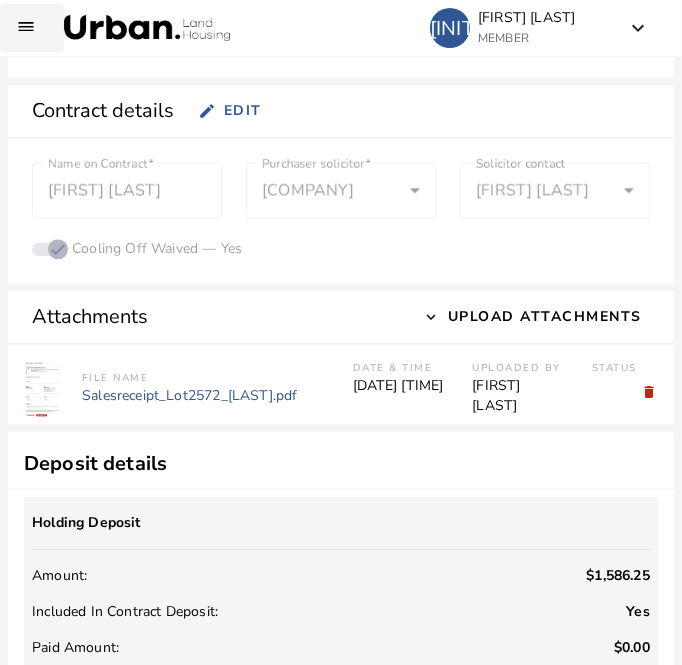 click at bounding box center [32, 28] 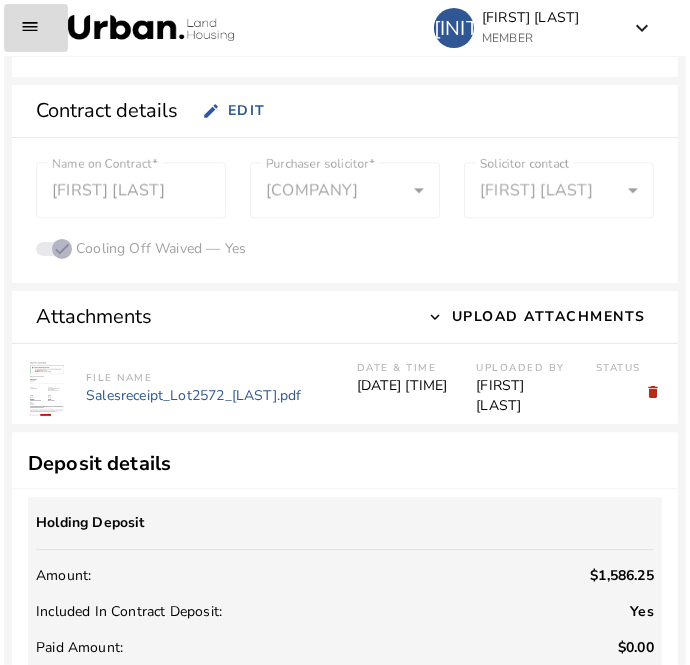 scroll, scrollTop: 2264, scrollLeft: 0, axis: vertical 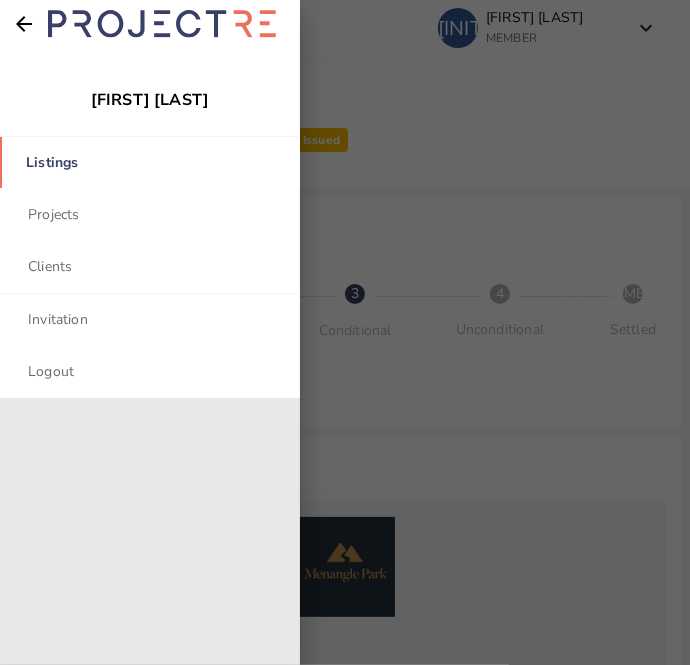 click on "Listings" at bounding box center [150, 162] 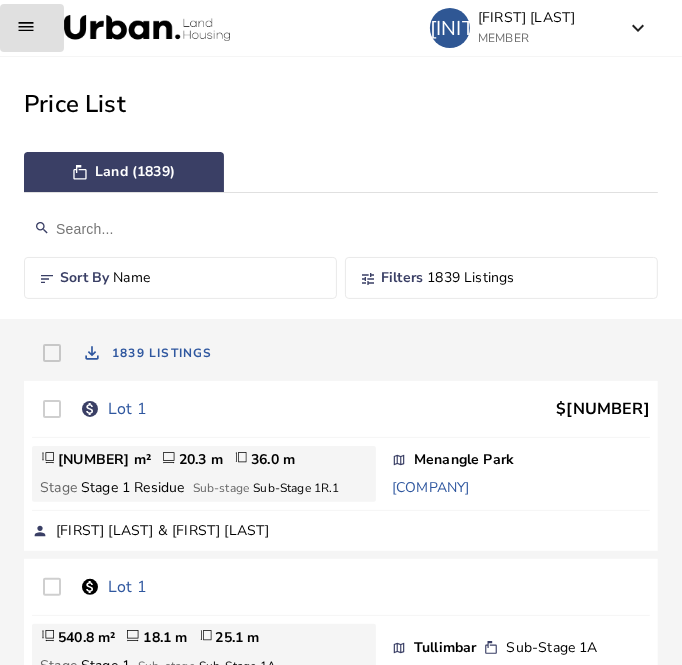 click at bounding box center [341, 229] 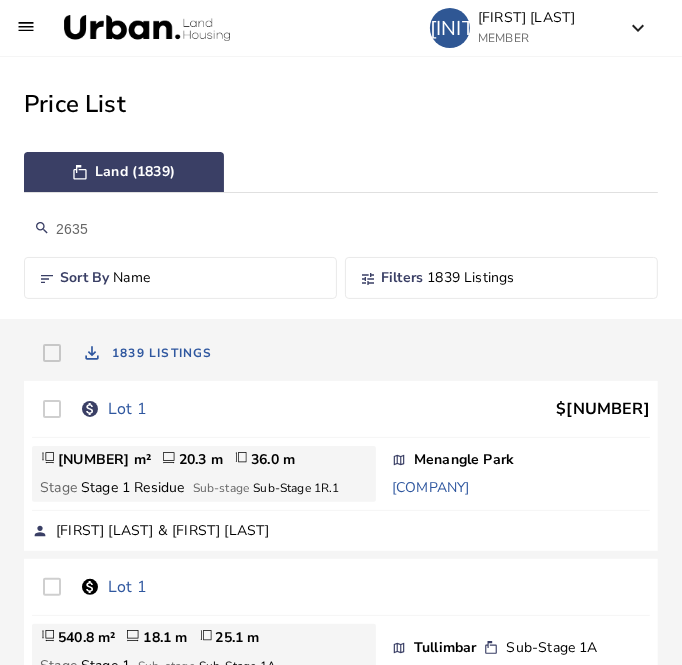 type on "2635" 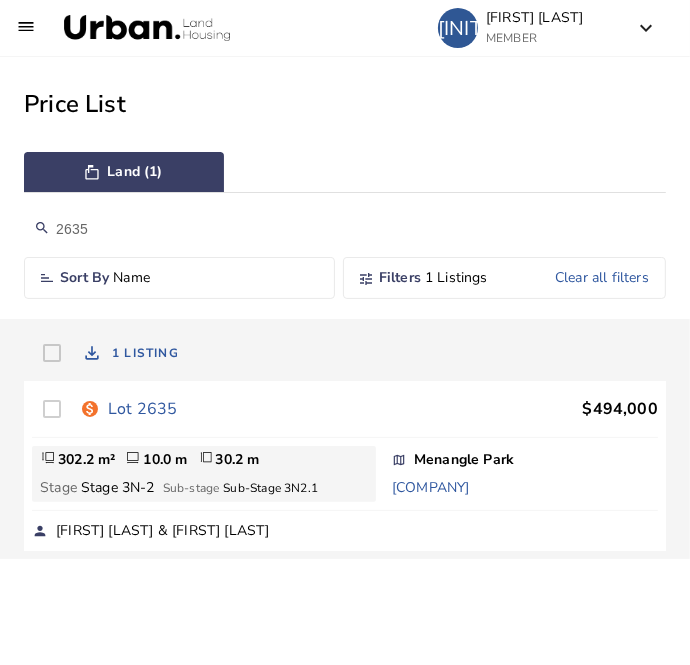 click on "Lot 2635" at bounding box center (142, 409) 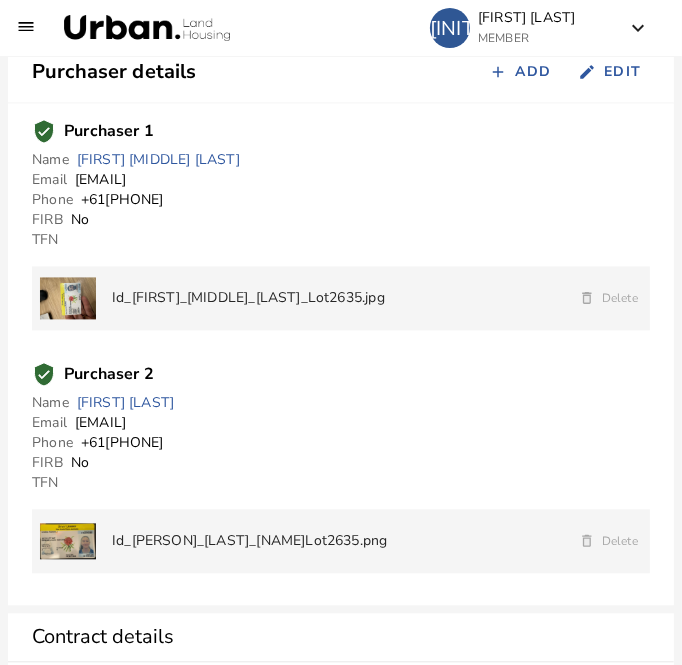 scroll, scrollTop: 1969, scrollLeft: 0, axis: vertical 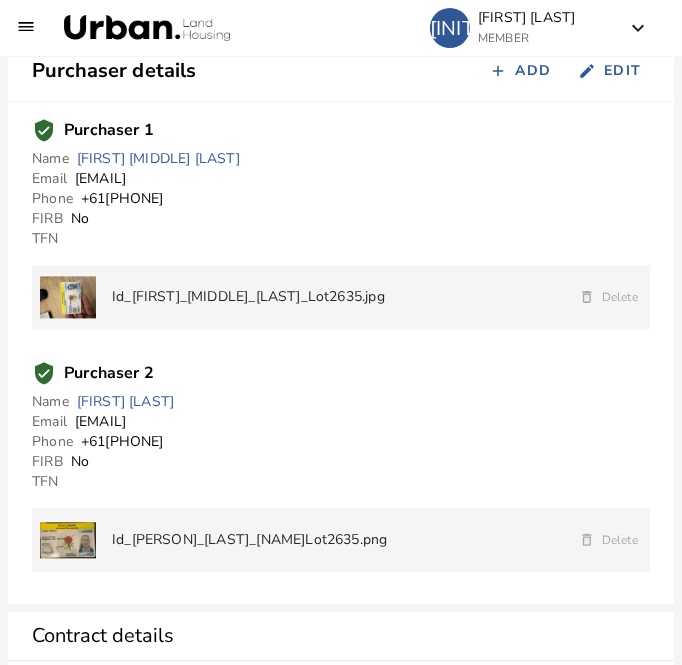 drag, startPoint x: 263, startPoint y: 177, endPoint x: 69, endPoint y: 176, distance: 194.00258 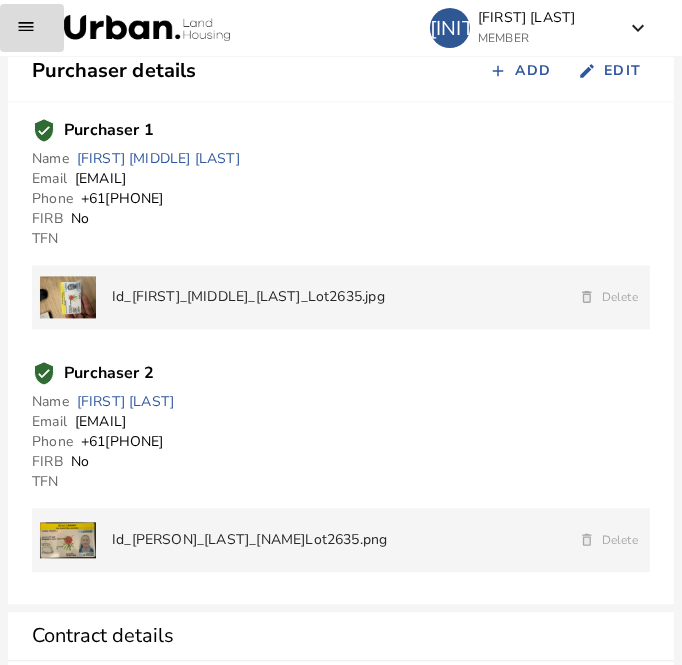 click at bounding box center [32, 28] 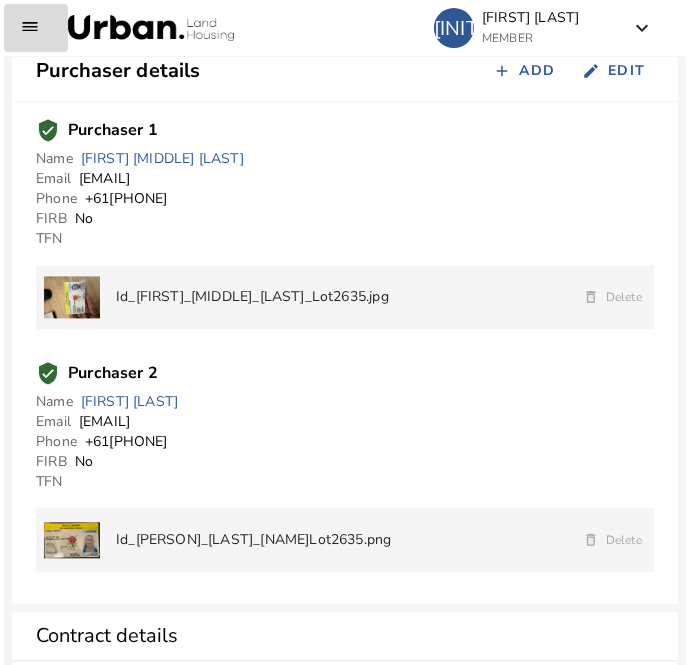 scroll, scrollTop: 1981, scrollLeft: 0, axis: vertical 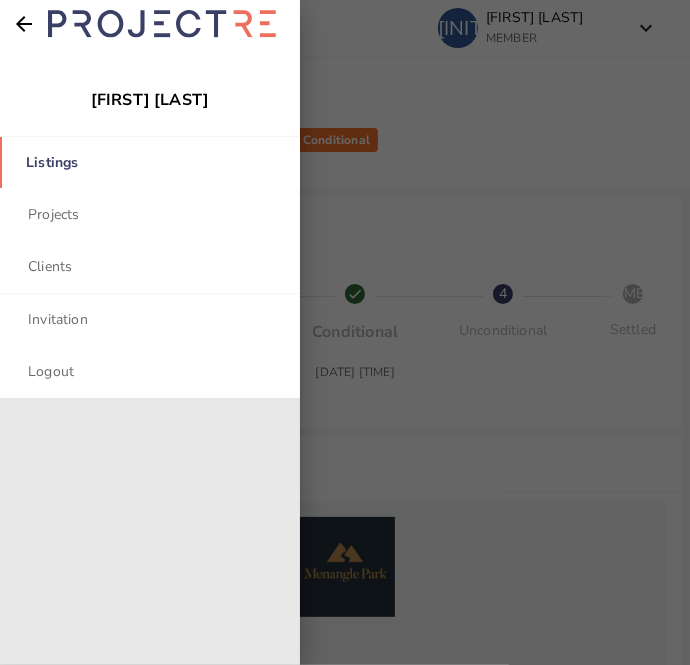 click on "Listings" at bounding box center [150, 162] 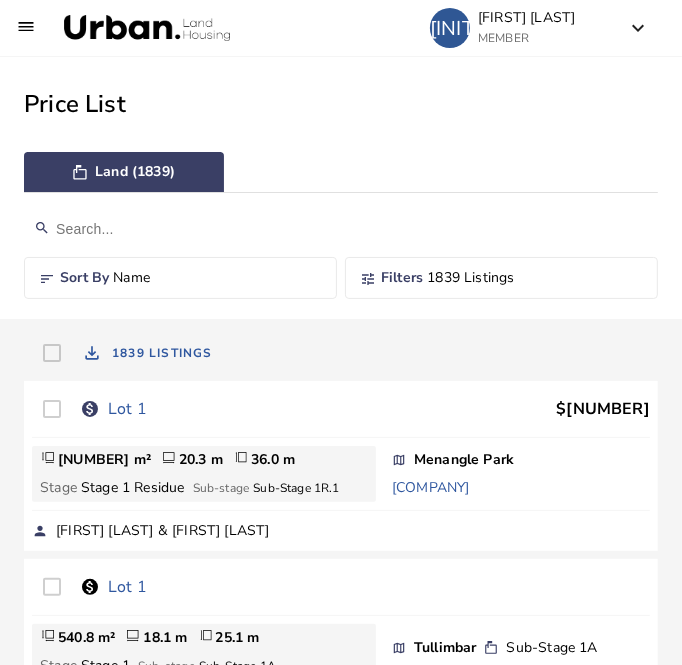 click at bounding box center (341, 229) 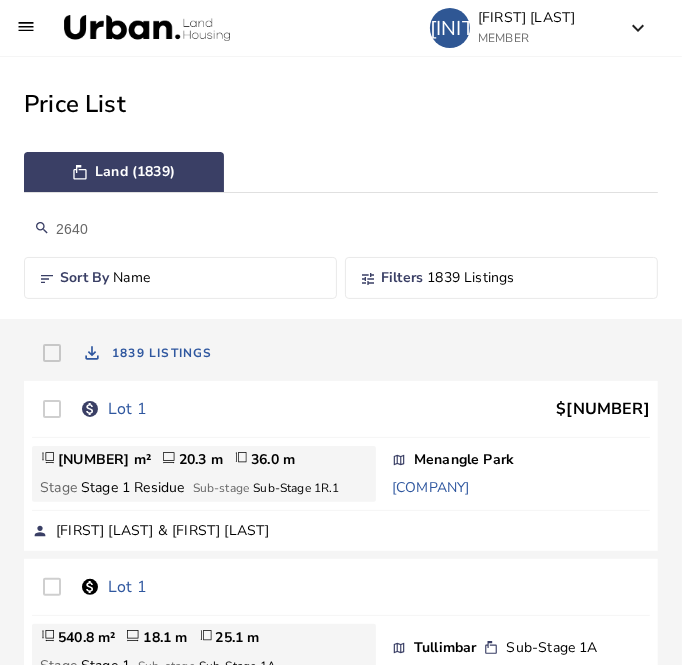 type on "2640" 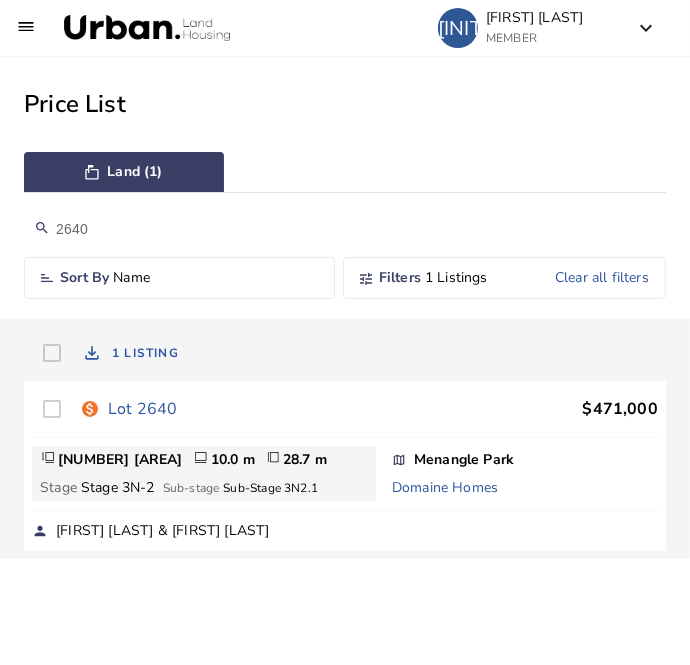 click on "Lot 2640" at bounding box center [142, 409] 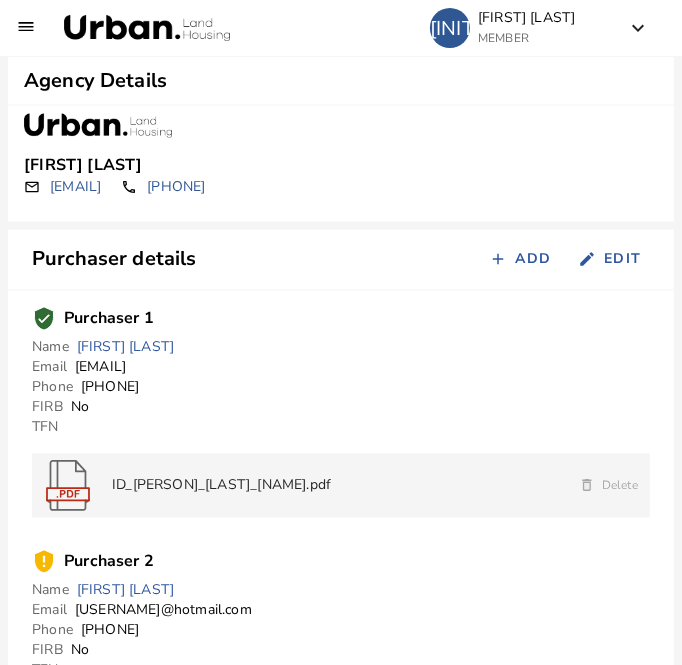scroll, scrollTop: 1782, scrollLeft: 0, axis: vertical 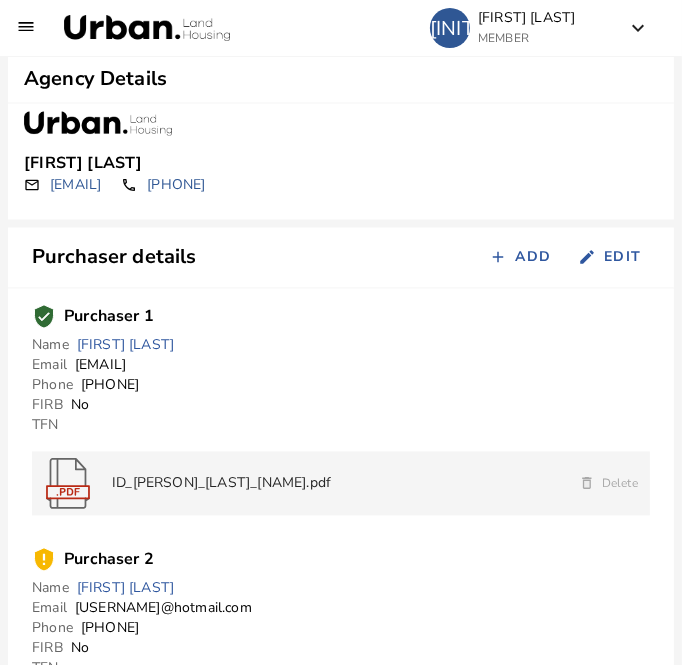 drag, startPoint x: 226, startPoint y: 364, endPoint x: 77, endPoint y: 373, distance: 149.27156 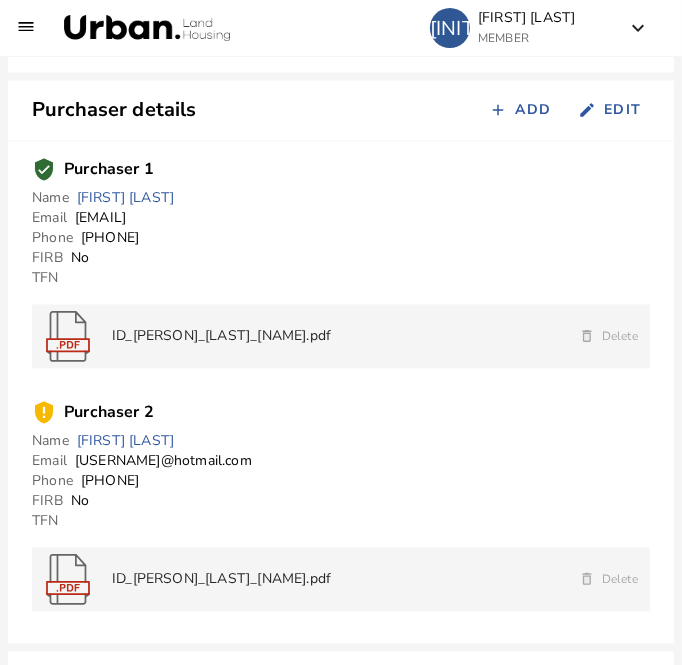 scroll, scrollTop: 1968, scrollLeft: 0, axis: vertical 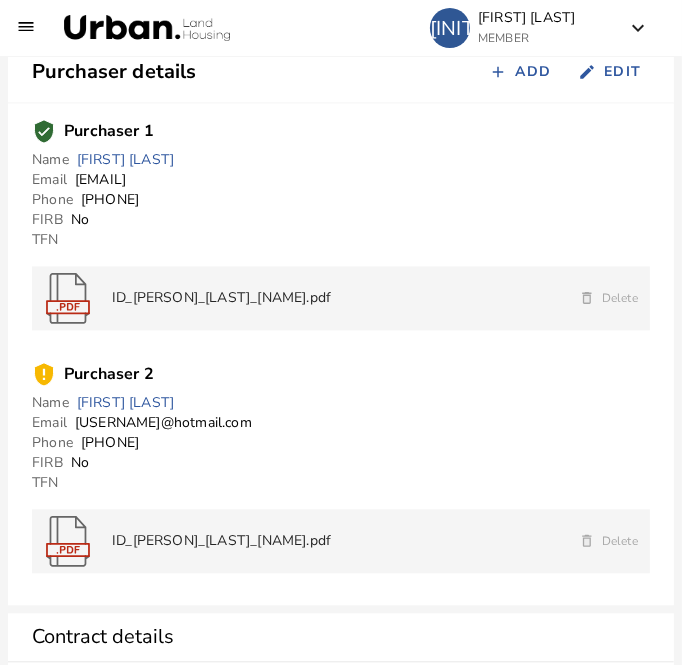drag, startPoint x: 229, startPoint y: 423, endPoint x: 74, endPoint y: 416, distance: 155.15799 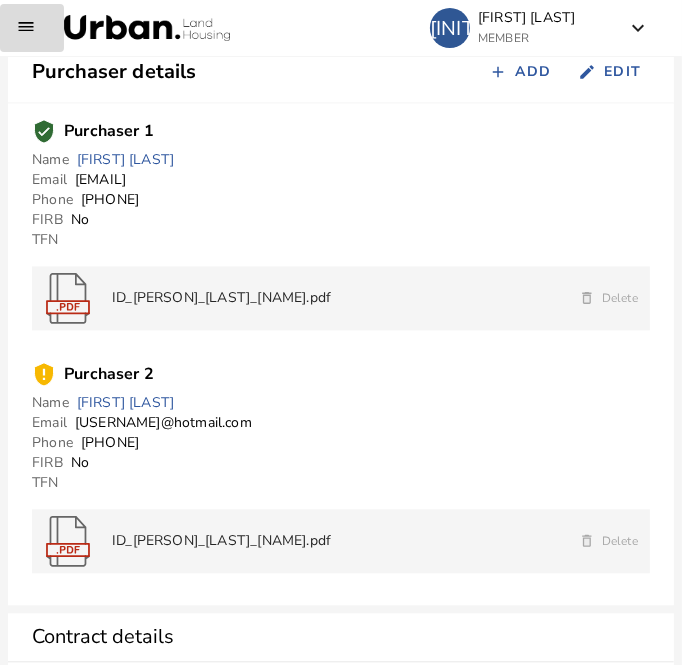 click at bounding box center [32, 28] 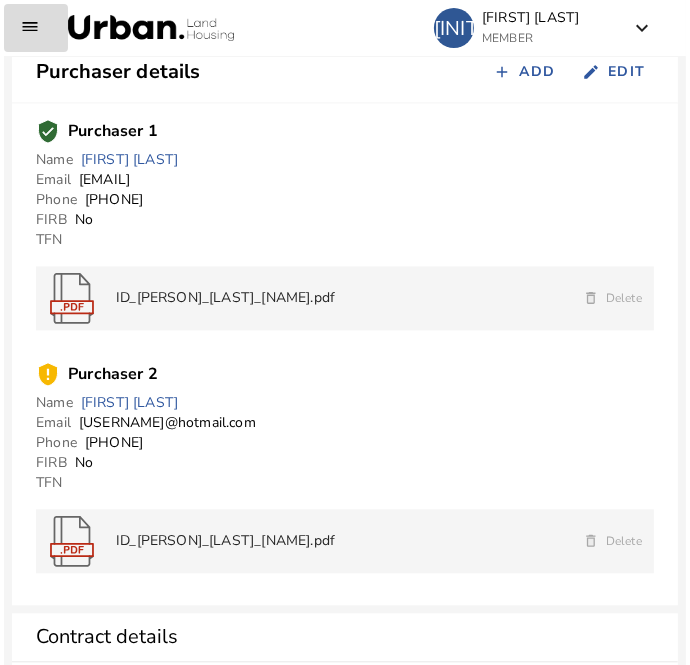 scroll, scrollTop: 1979, scrollLeft: 0, axis: vertical 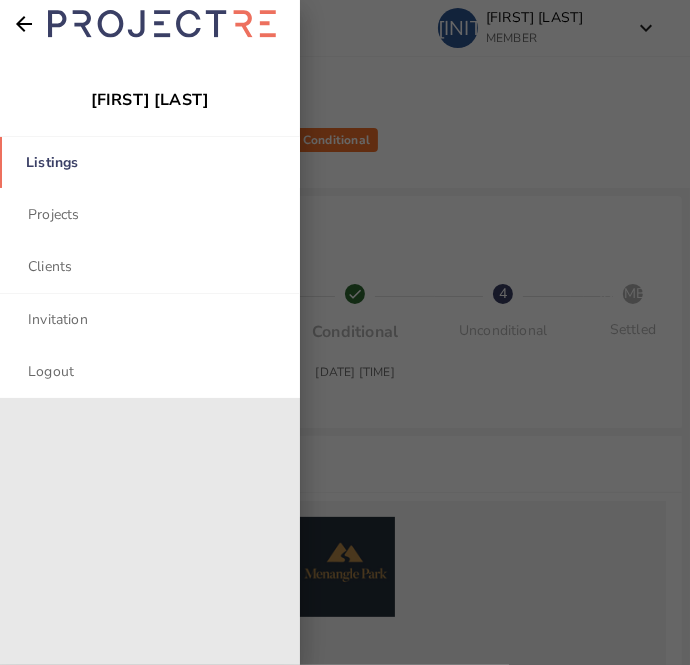 click on "Listings" at bounding box center [150, 162] 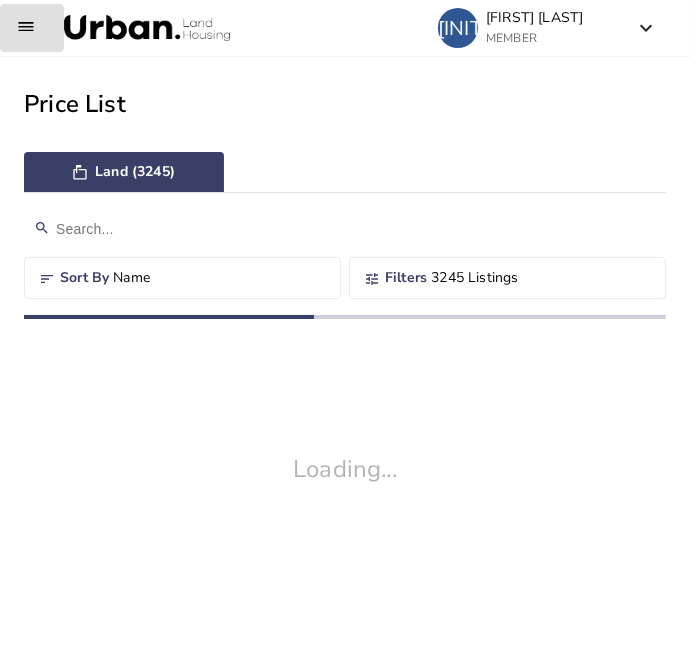 click at bounding box center (345, 229) 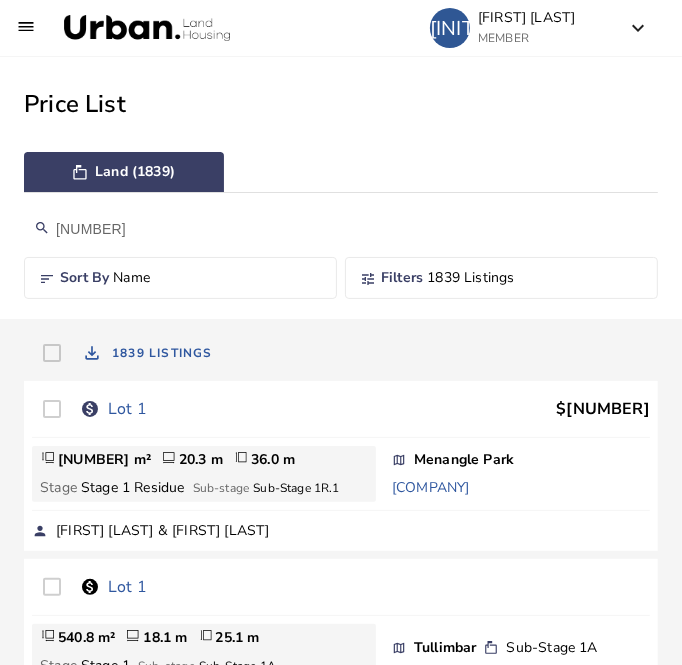 type on "[NUMBER]" 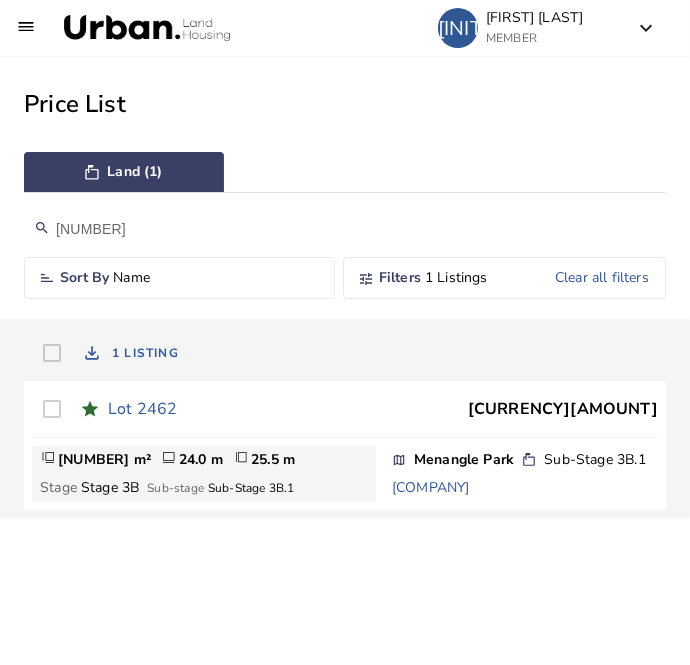 click on "Lot 2462" at bounding box center [142, 409] 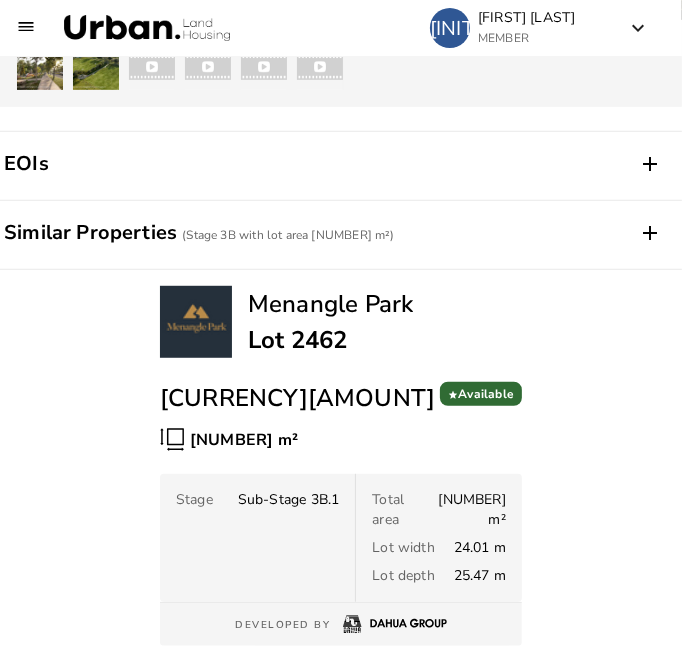 scroll, scrollTop: 624, scrollLeft: 0, axis: vertical 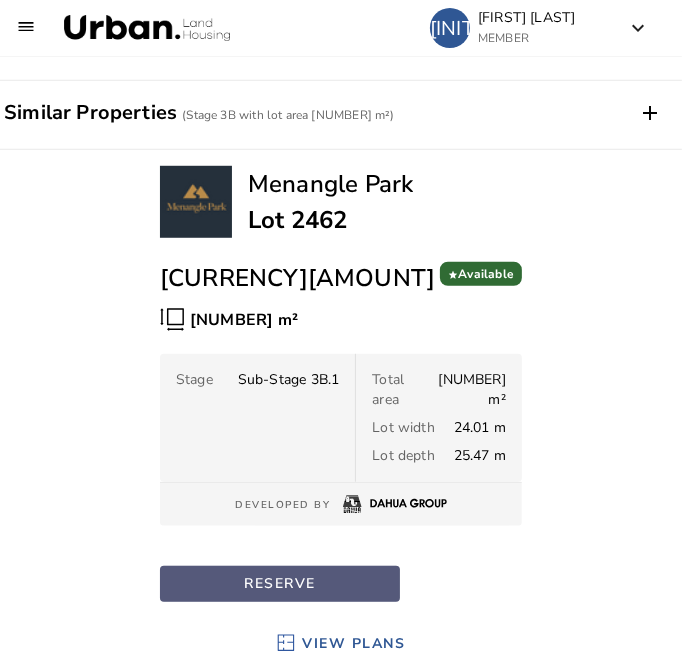 click on "RESERVE" at bounding box center [280, 584] 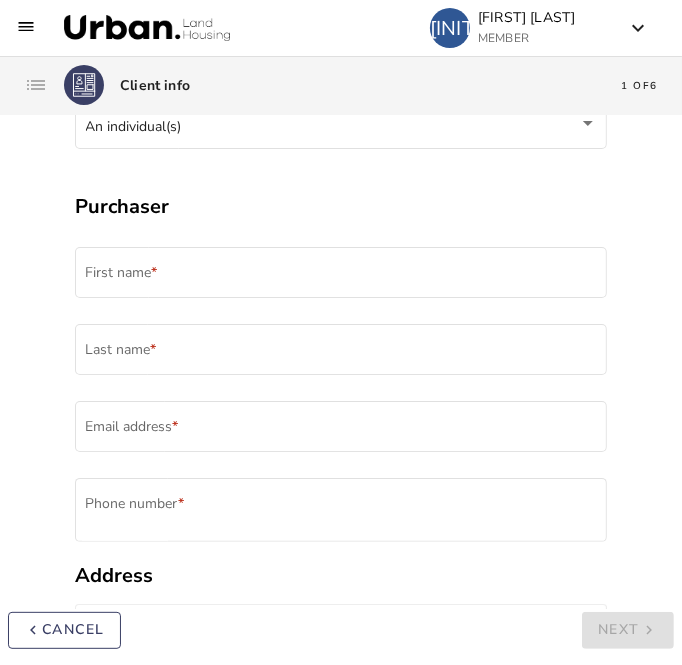 scroll, scrollTop: 0, scrollLeft: 0, axis: both 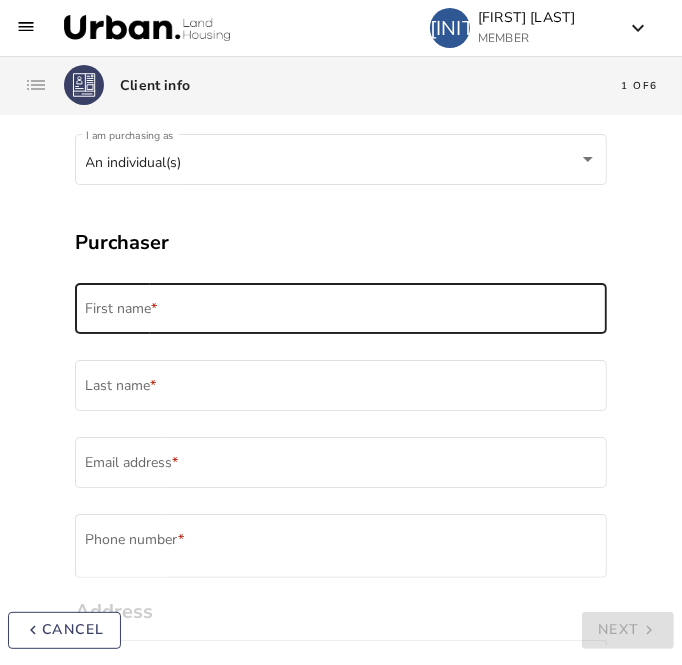 click on "First name  *" at bounding box center [341, 312] 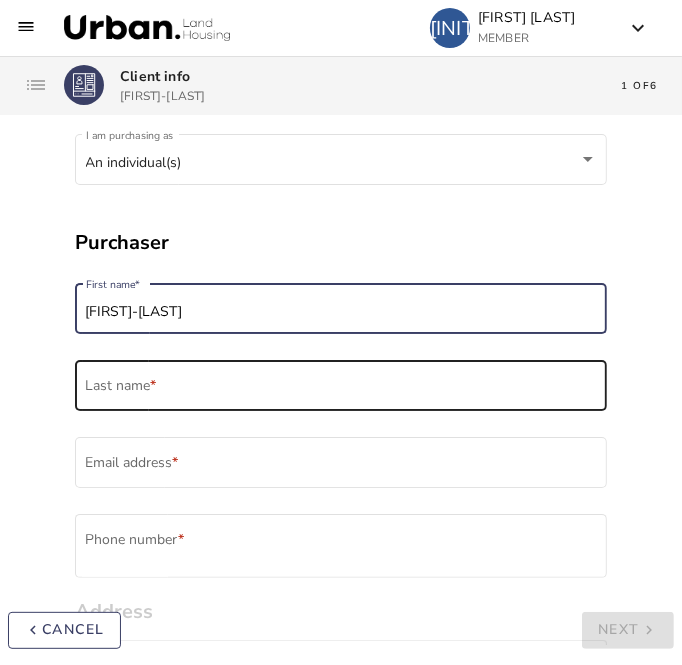 type on "[FIRST]-[LAST]" 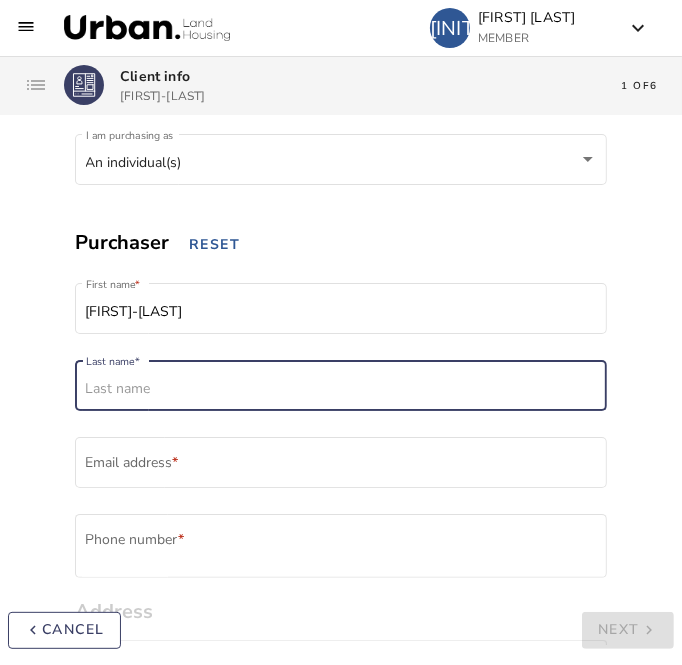 click on "Last name  *" at bounding box center [341, 389] 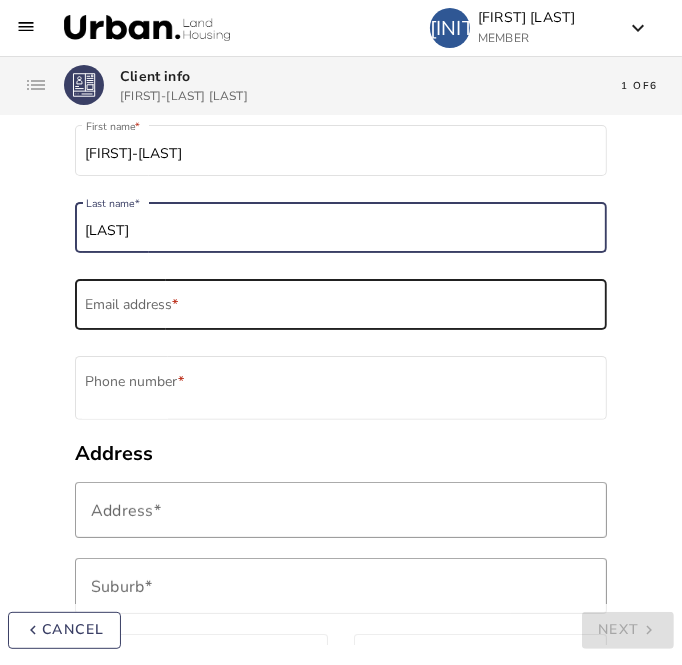 scroll, scrollTop: 169, scrollLeft: 0, axis: vertical 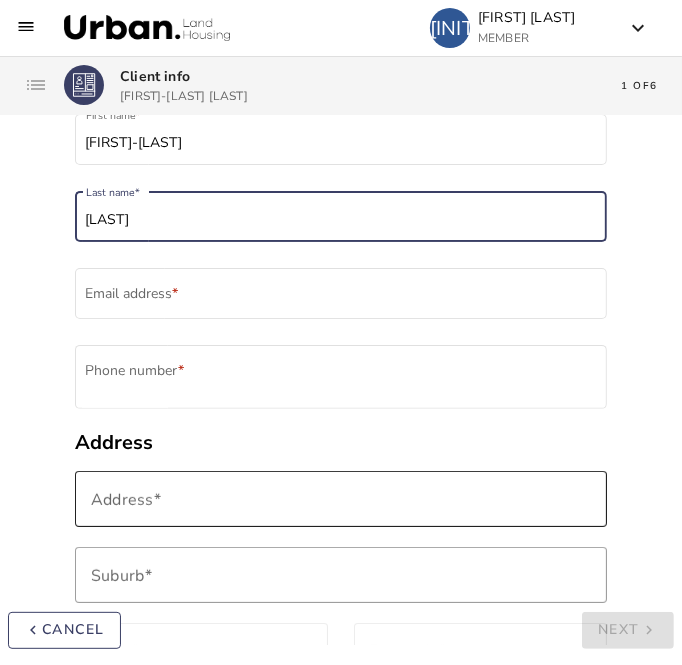 type on "[LAST]" 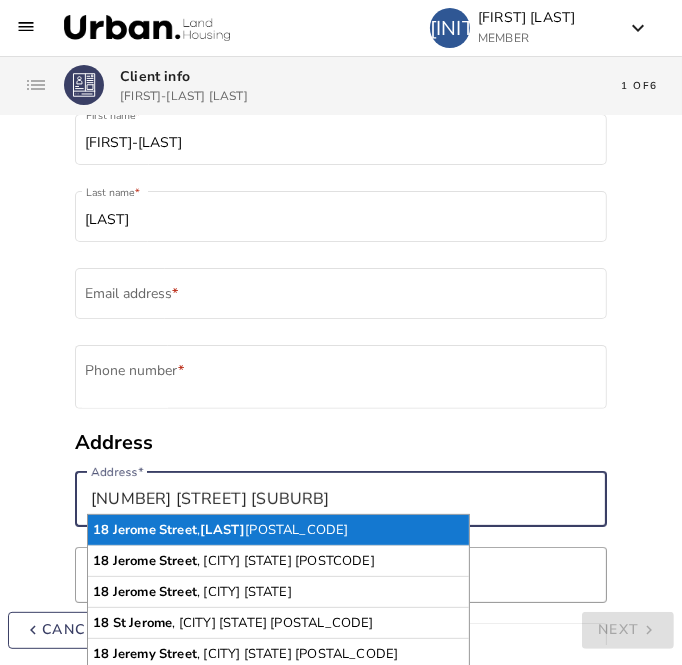 type on "[NUMBER] [STREET] [SUBURB]" 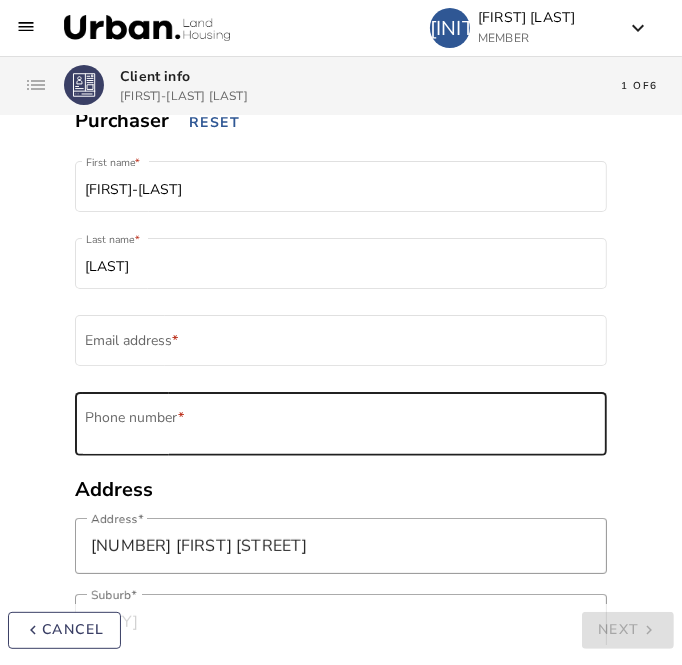scroll, scrollTop: 120, scrollLeft: 0, axis: vertical 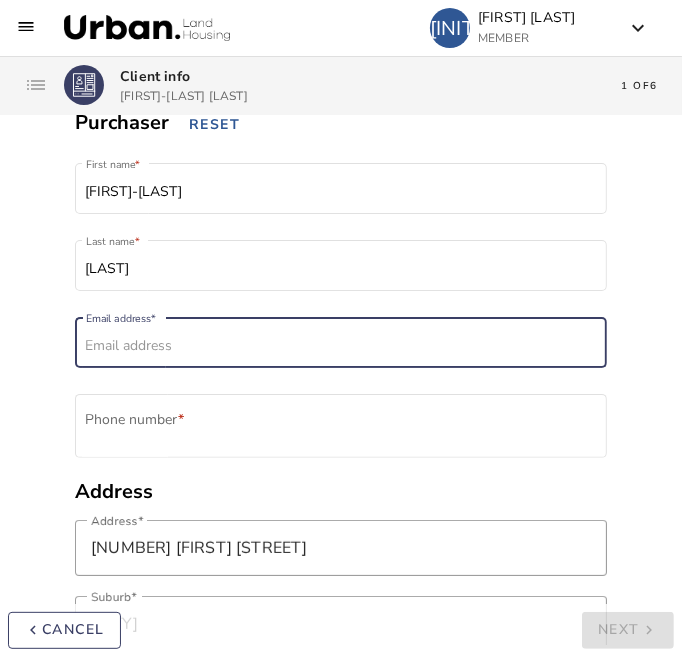 click on "Email address  *" at bounding box center [341, 346] 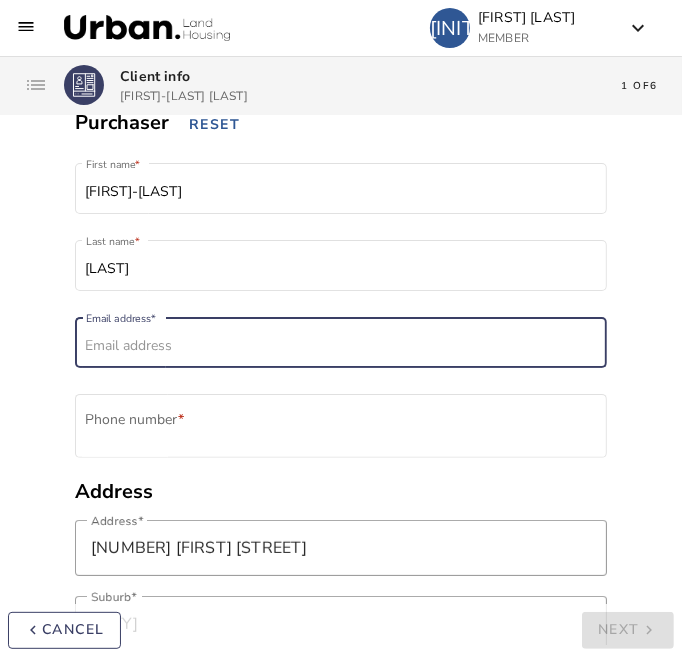 paste on "[EMAIL]" 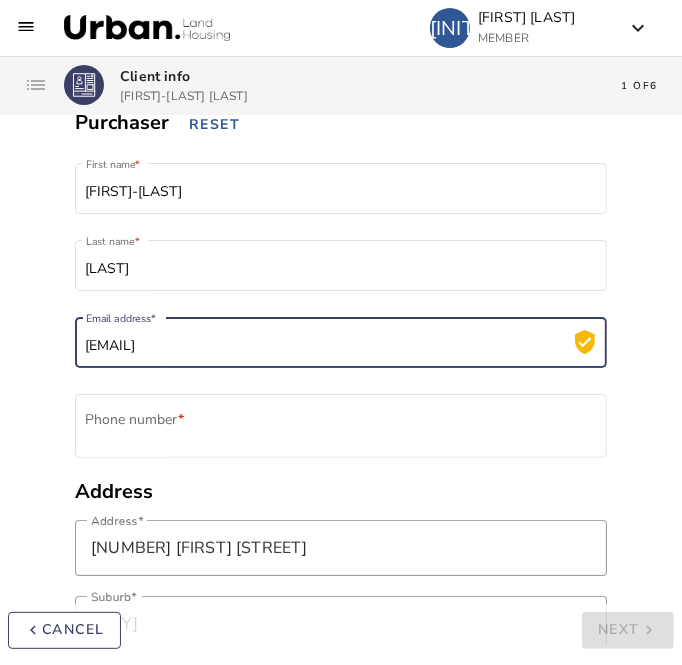 type on "[EMAIL]" 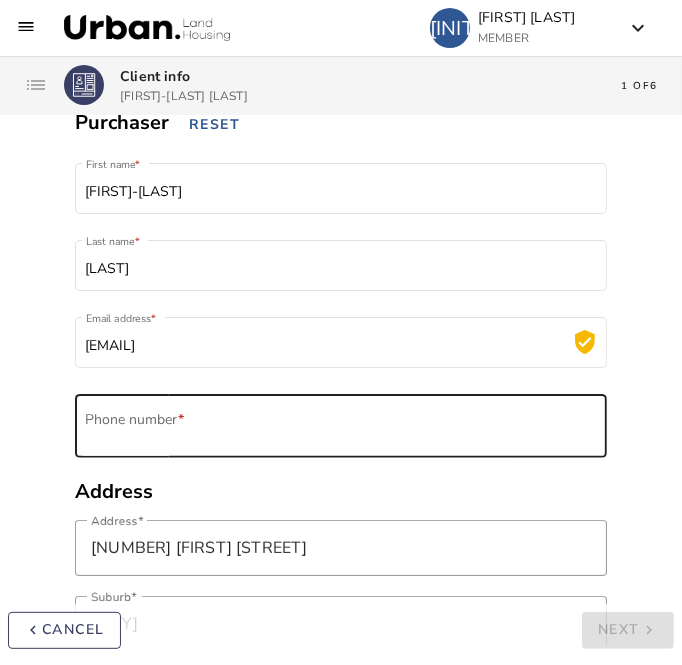 click at bounding box center (341, 430) 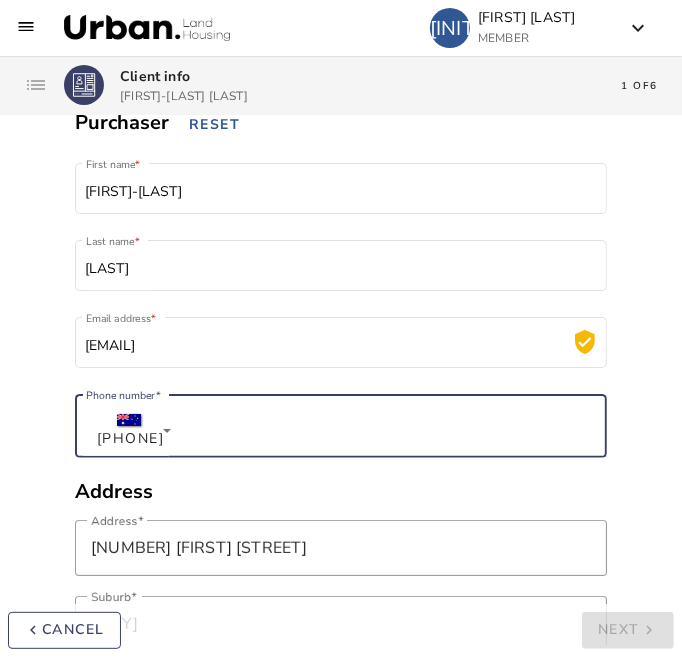 paste on "[NUMBER]" 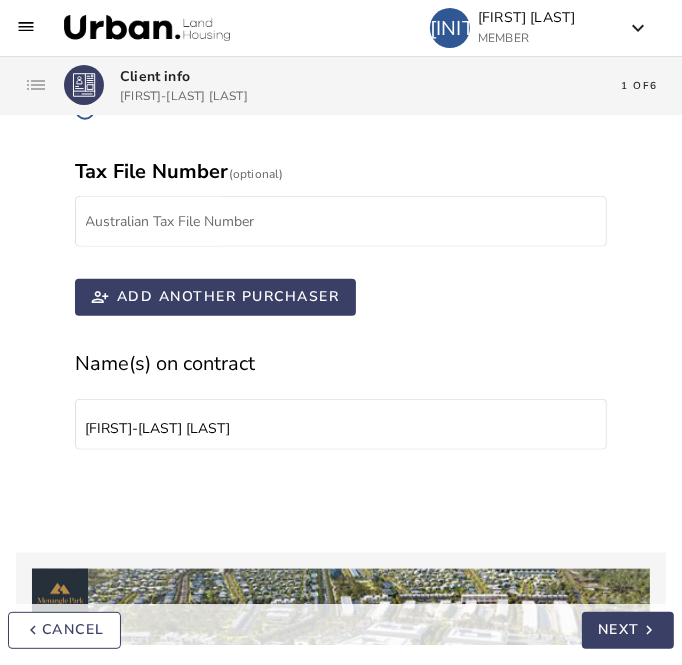 scroll, scrollTop: 994, scrollLeft: 0, axis: vertical 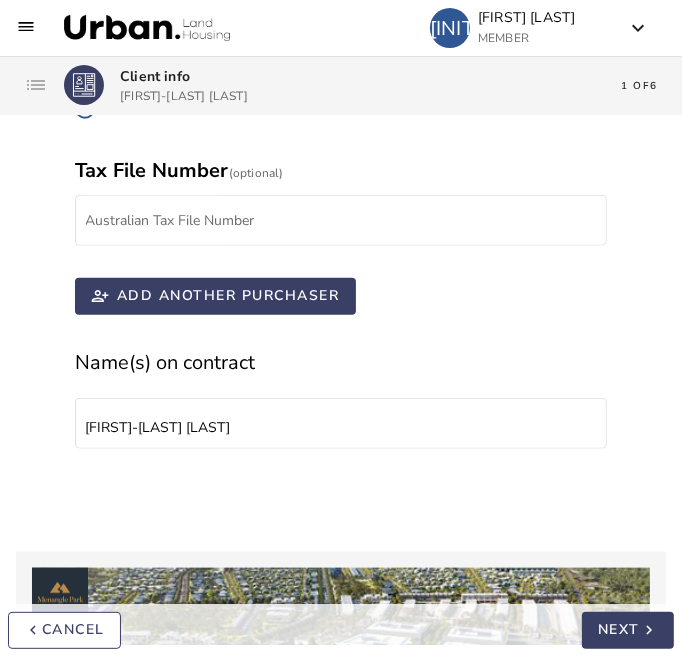 type on "[NUMBER]" 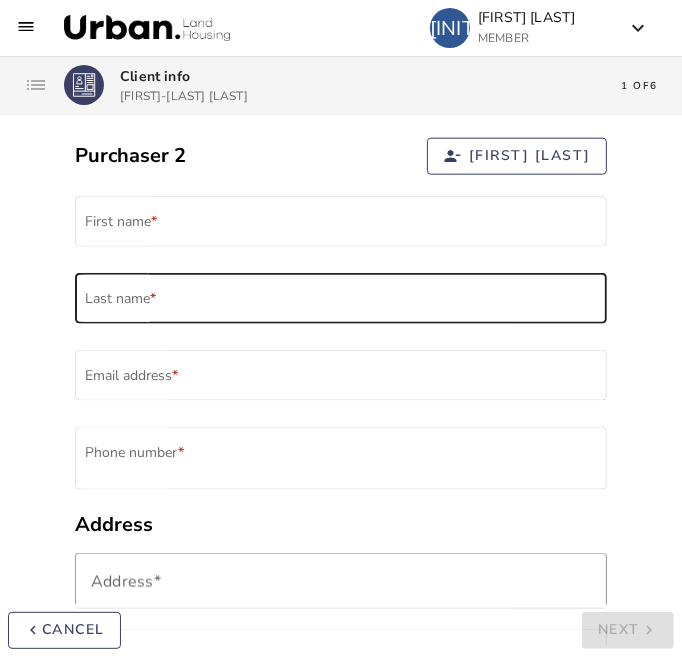 scroll, scrollTop: 1156, scrollLeft: 0, axis: vertical 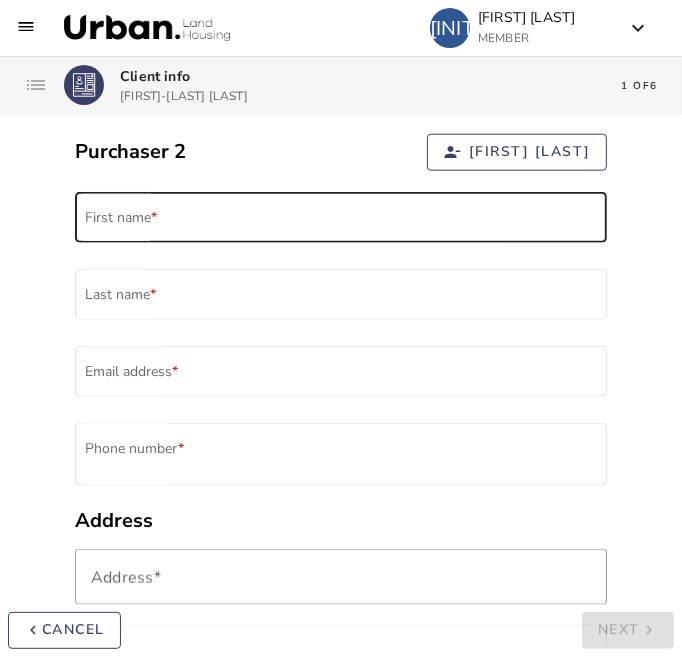 click on "First name  *" at bounding box center (341, 215) 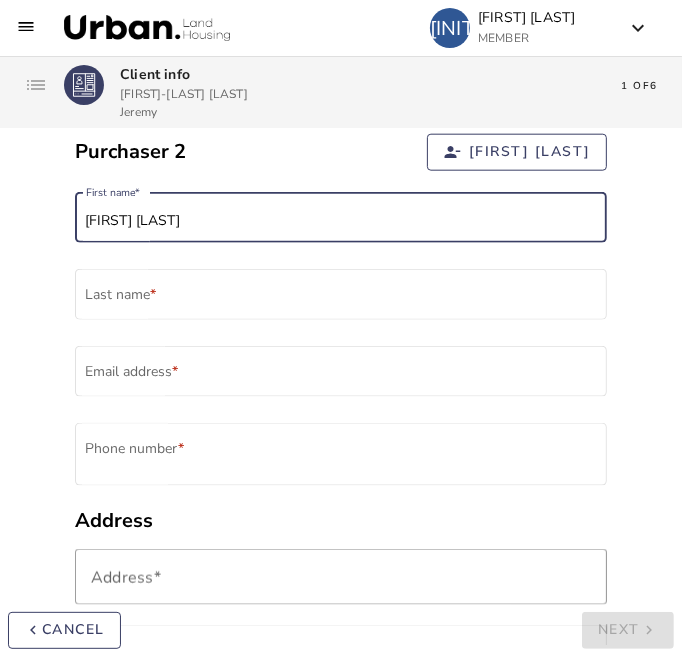 type on "[FIRST] [LAST]" 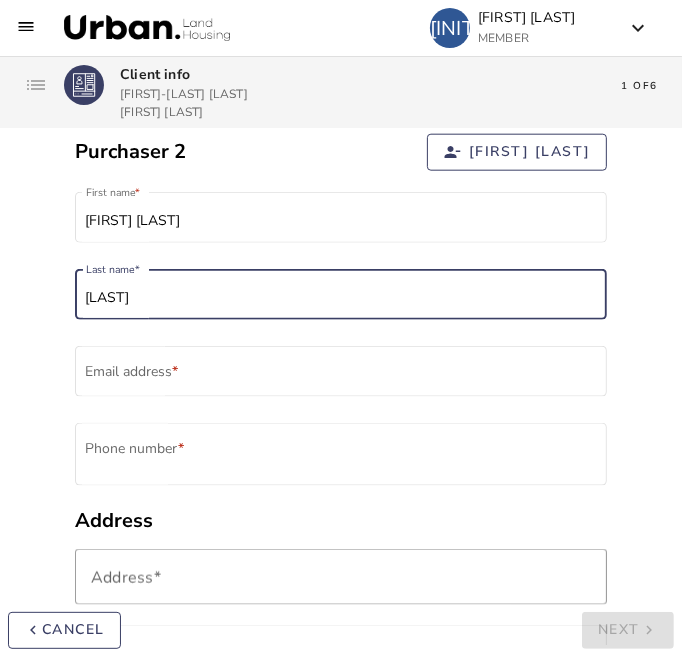 type on "[LAST]" 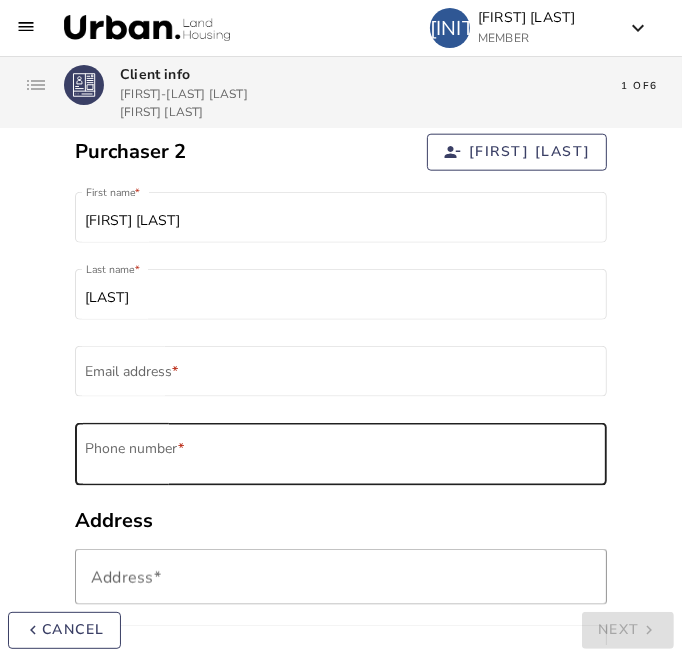 click at bounding box center (341, 458) 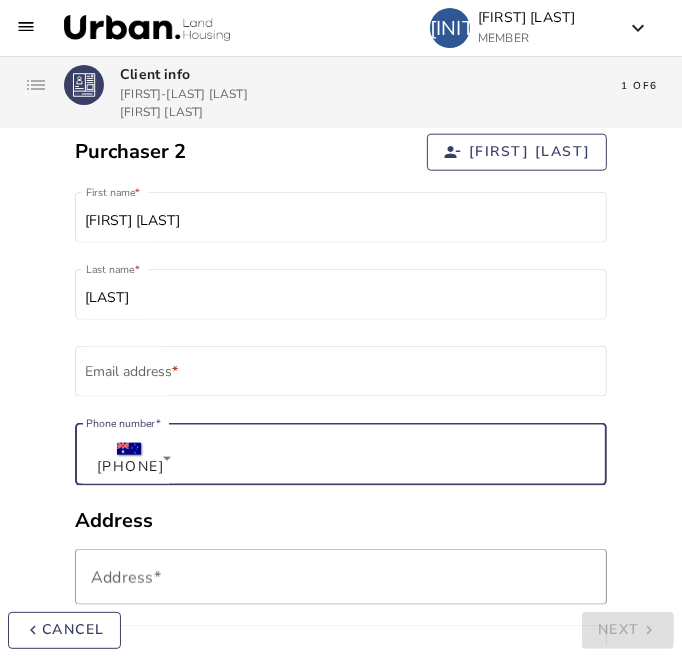 paste on "[NUMBER]" 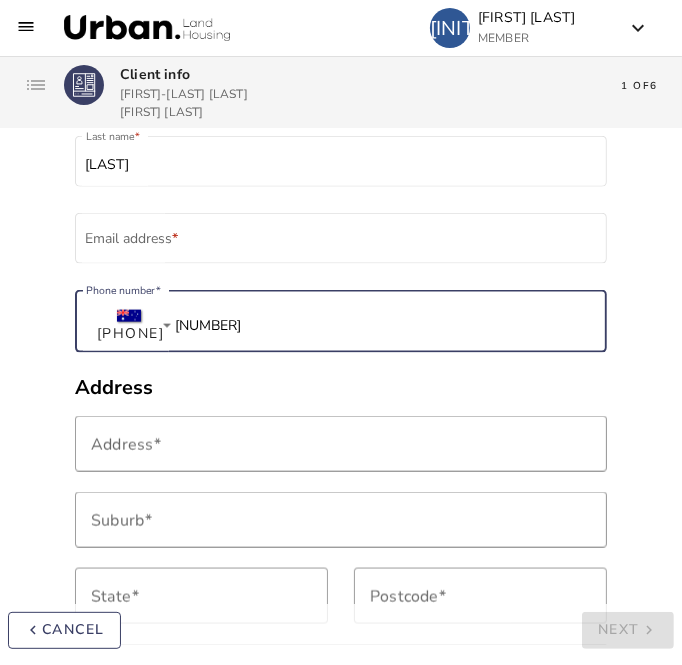 scroll, scrollTop: 1293, scrollLeft: 0, axis: vertical 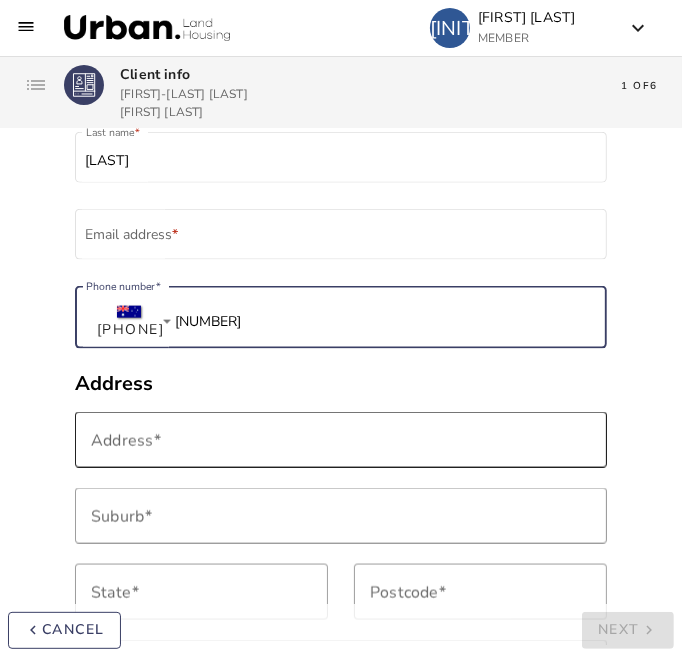 type on "[NUMBER]" 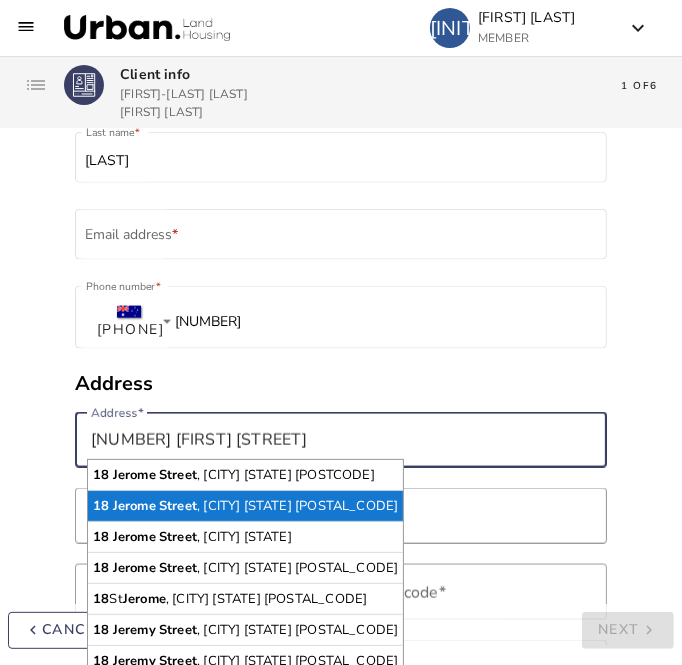 type on "[NUMBER] [FIRST] [STREET]" 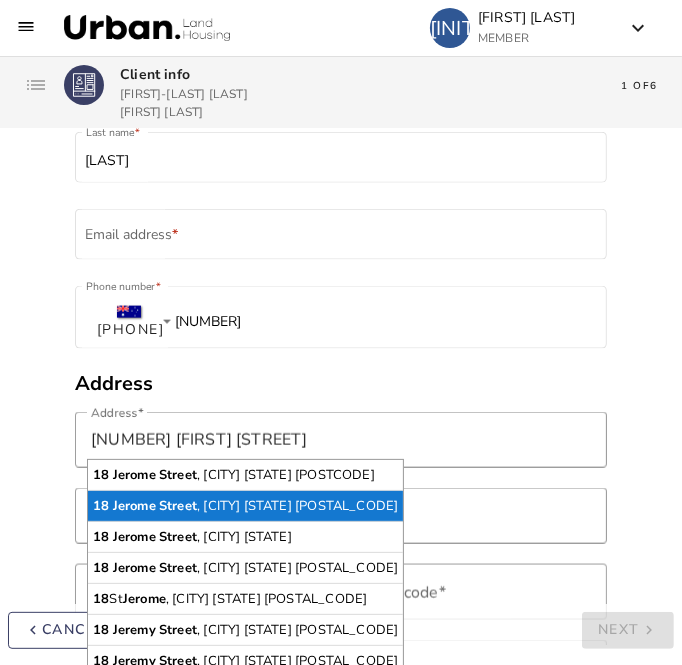 click on "[NUMBER] [STREET], [CITY] [STATE] [POSTAL_CODE]" at bounding box center (245, 506) 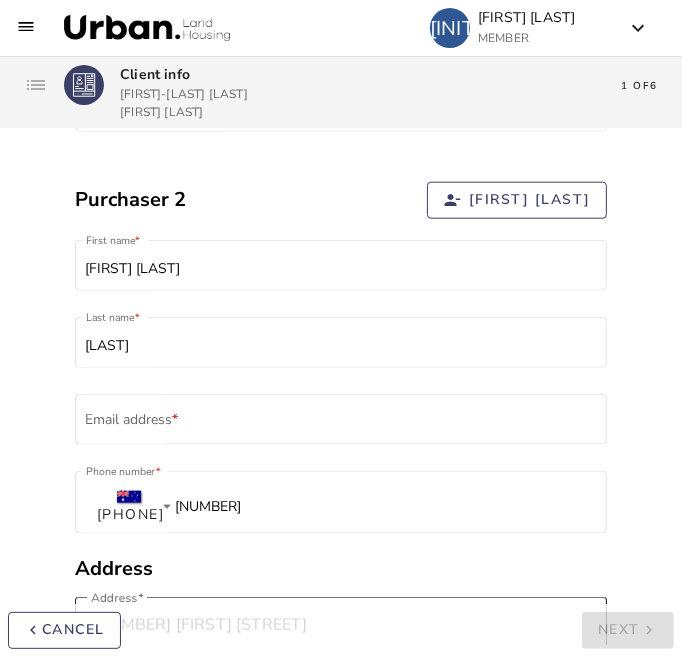 scroll, scrollTop: 1106, scrollLeft: 0, axis: vertical 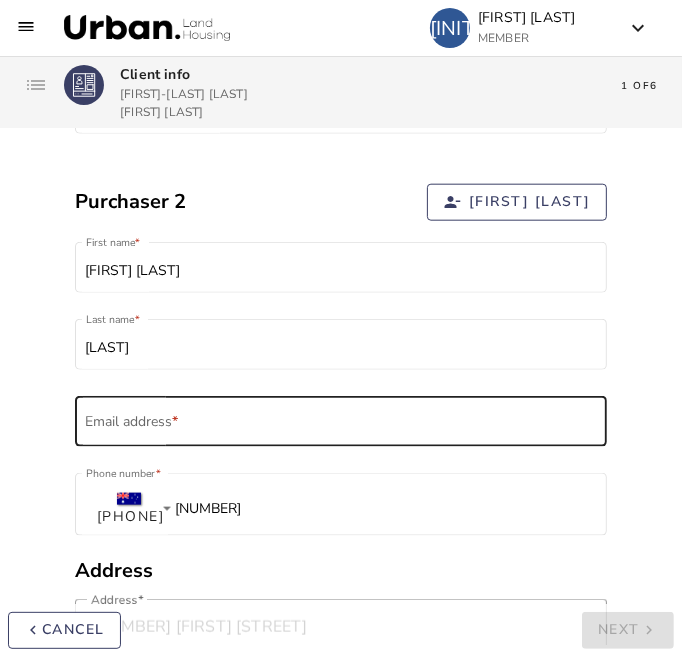click on "Email address  *" at bounding box center [341, 419] 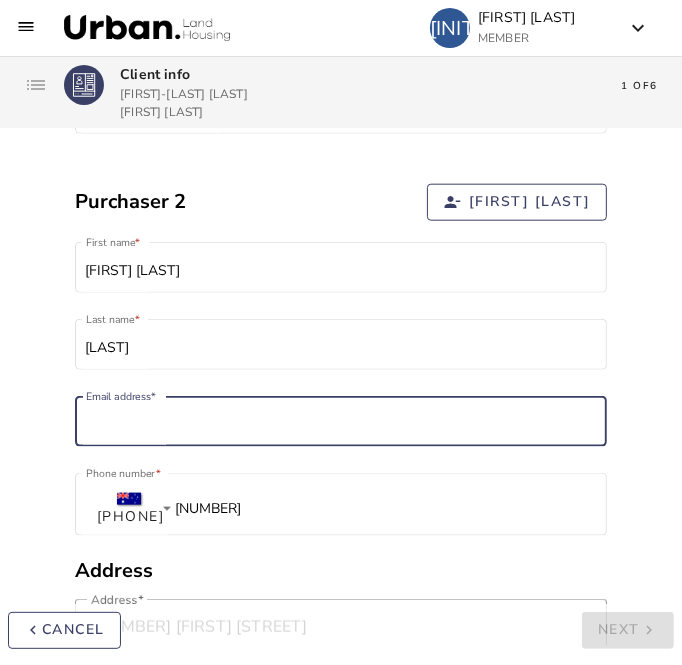 paste on "[EMAIL]" 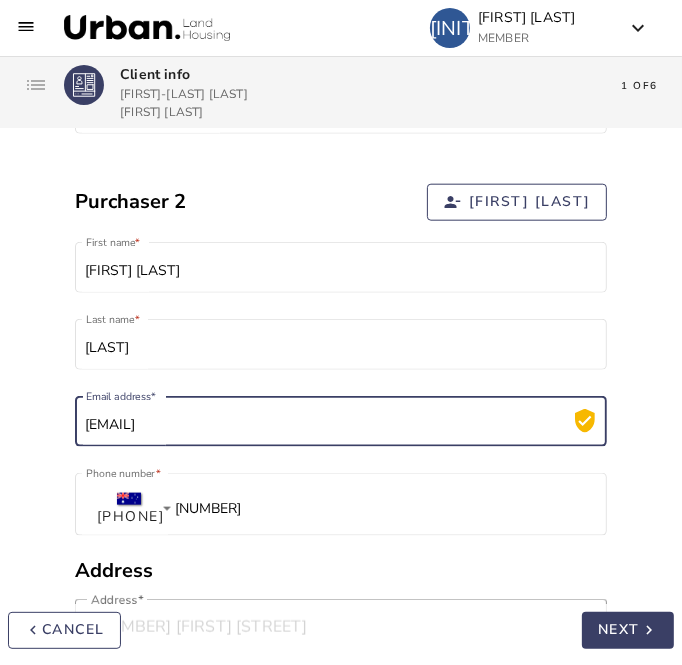 type on "[EMAIL]" 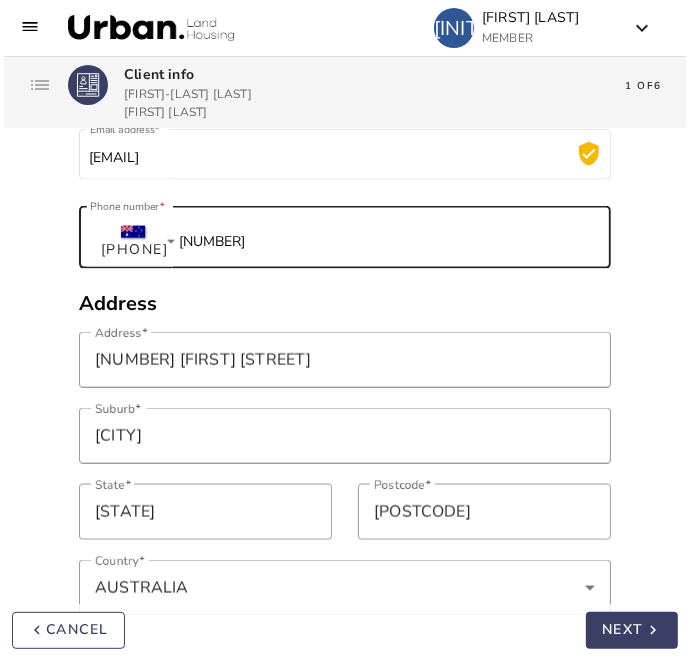 scroll, scrollTop: 1375, scrollLeft: 0, axis: vertical 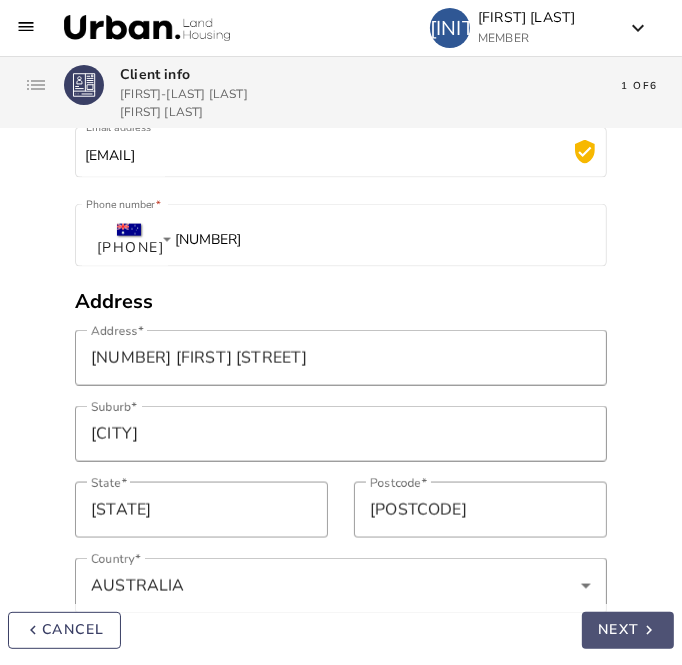 click on "keyboard_arrow_right" at bounding box center [649, 631] 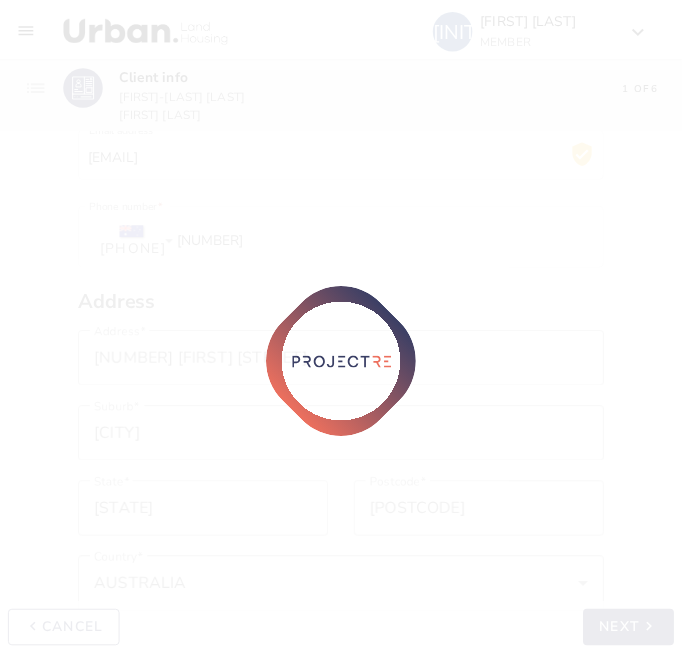 scroll, scrollTop: 0, scrollLeft: 0, axis: both 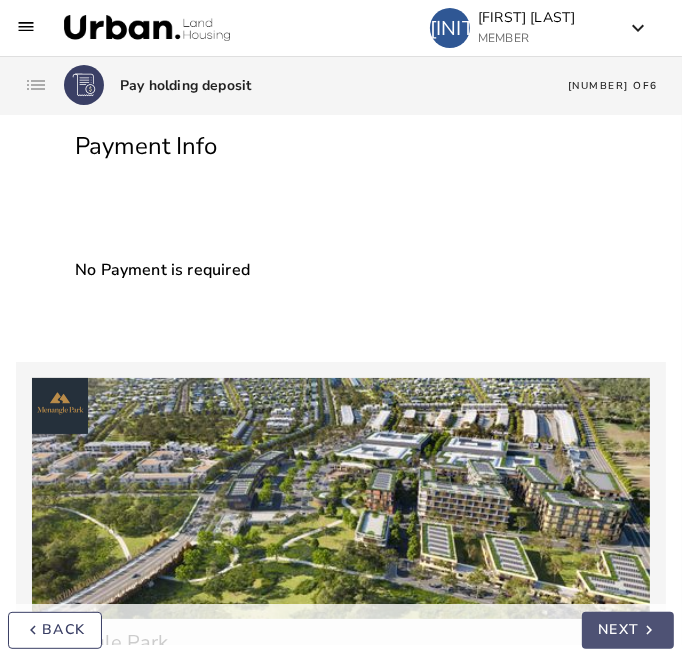 click on "Next" at bounding box center (619, 630) 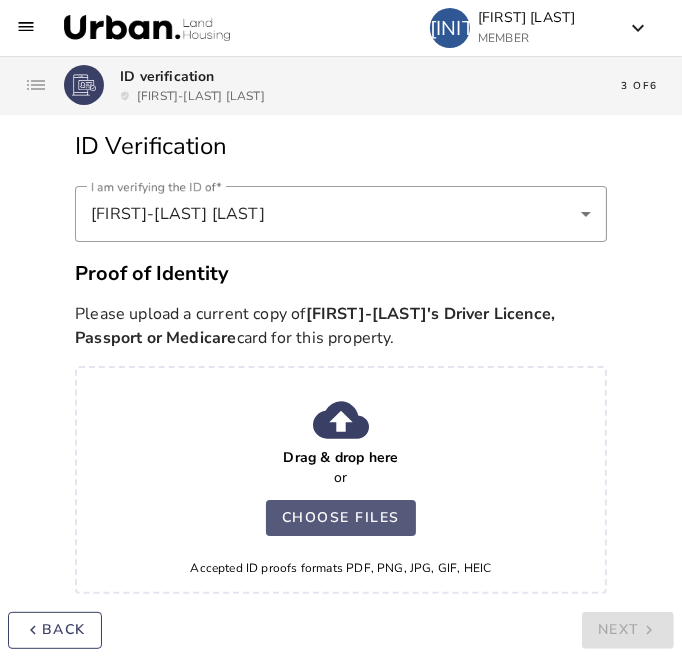click on "Choose files" at bounding box center [341, 518] 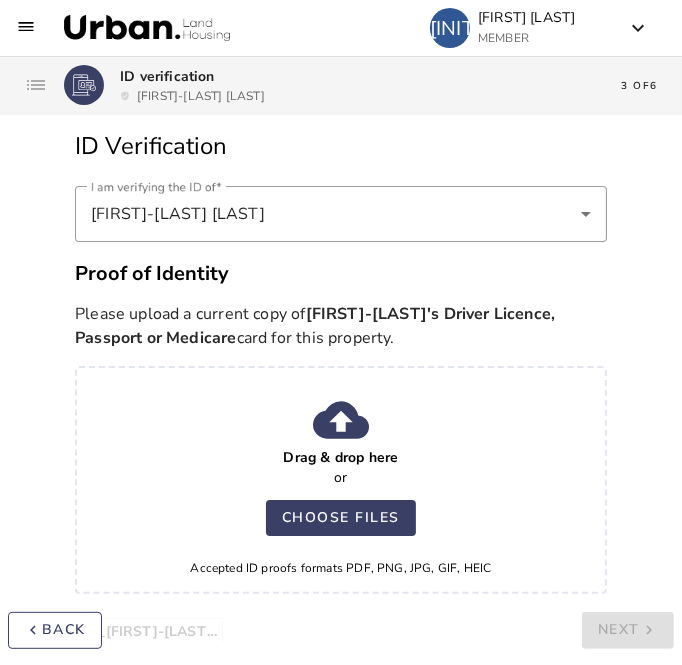scroll, scrollTop: 234, scrollLeft: 0, axis: vertical 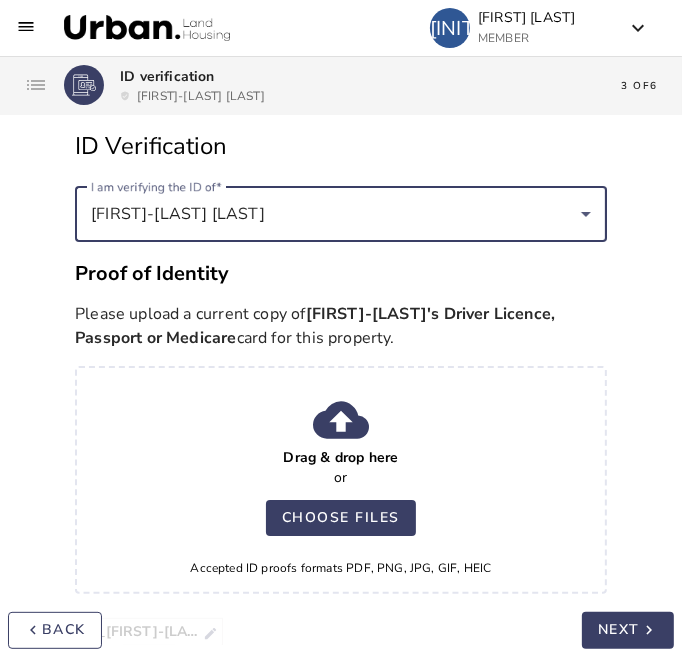 click on "[FIRST]-[LAST] [LAST]" at bounding box center (336, 214) 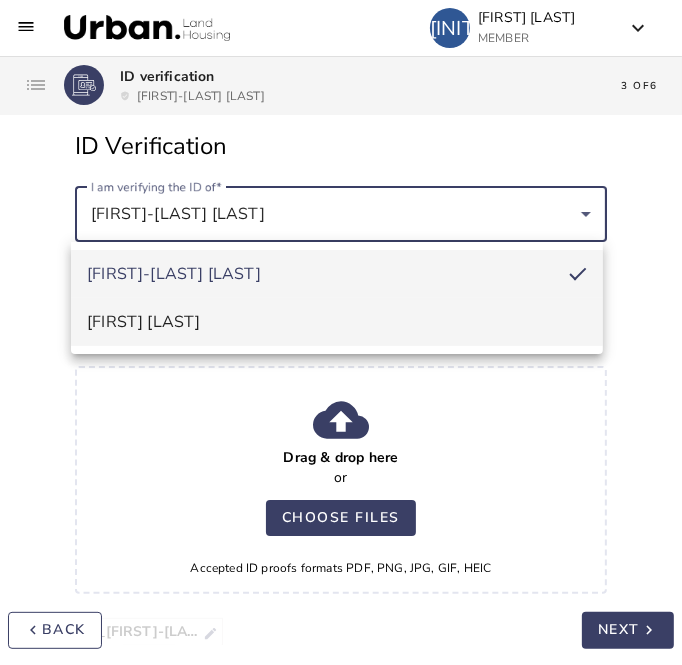click on "[FIRST] [LAST]" at bounding box center (337, 322) 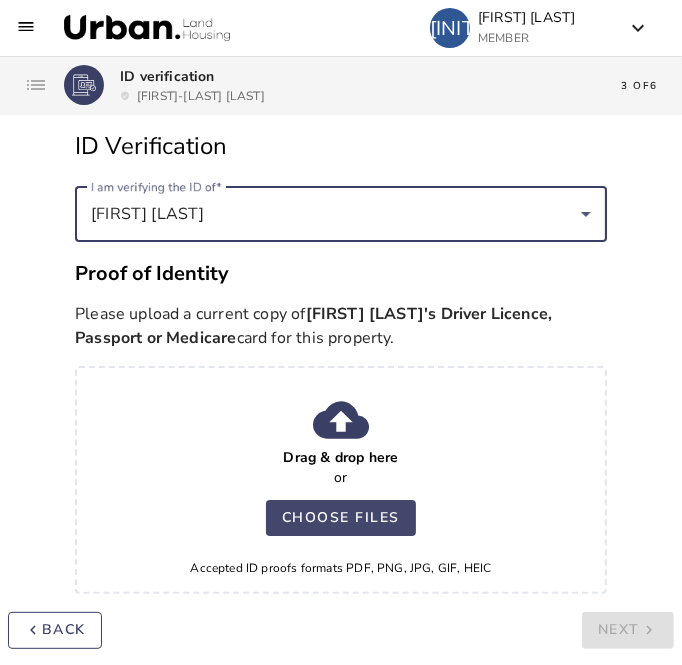 click on "Choose files" at bounding box center [341, 518] 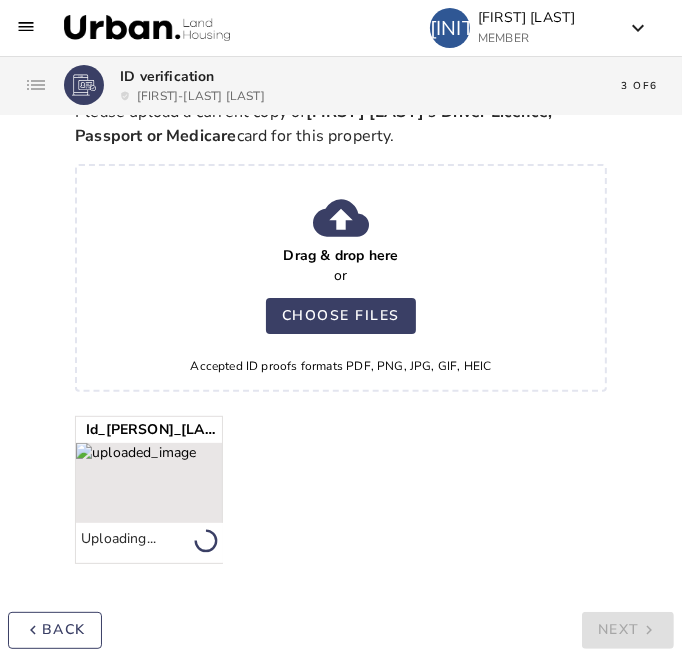 scroll, scrollTop: 203, scrollLeft: 0, axis: vertical 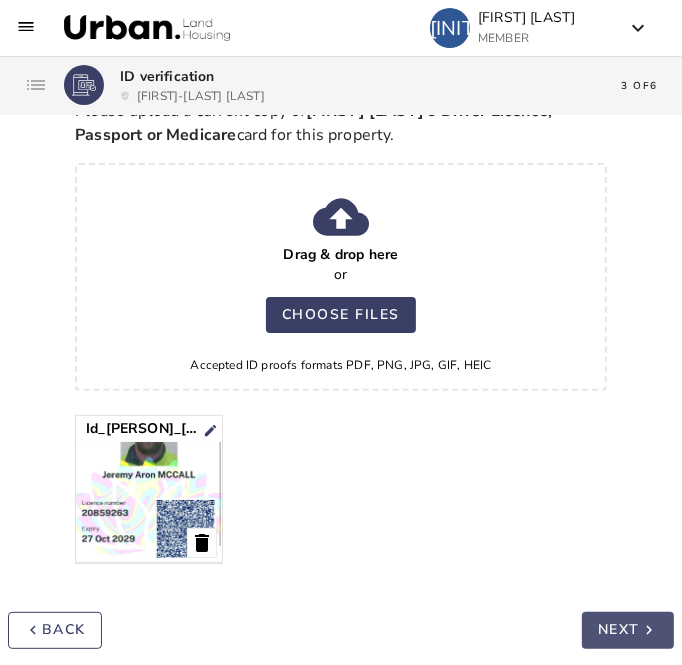 click on "Next" at bounding box center (619, 630) 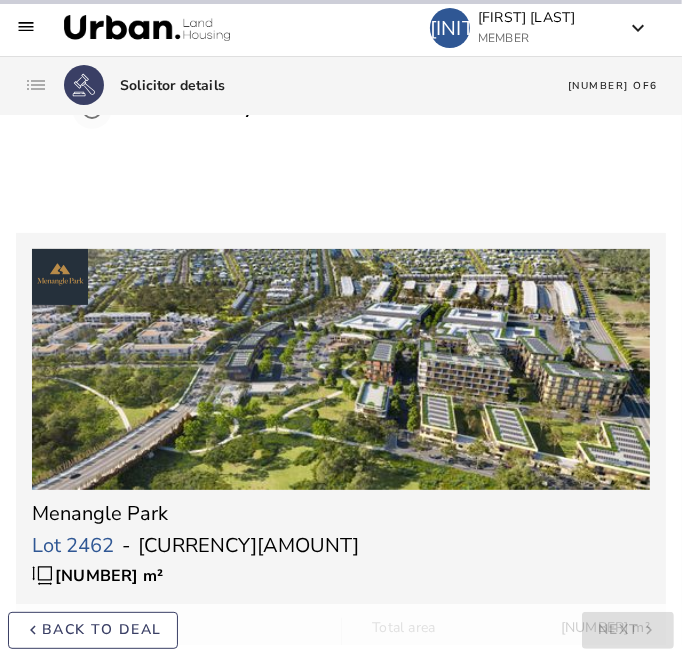 scroll, scrollTop: 0, scrollLeft: 0, axis: both 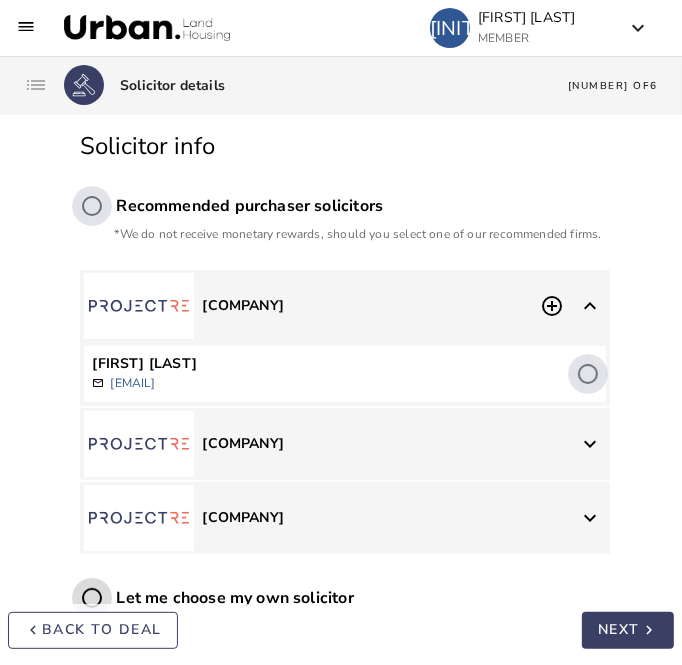 click on "Let me choose my own solicitor" at bounding box center (92, 598) 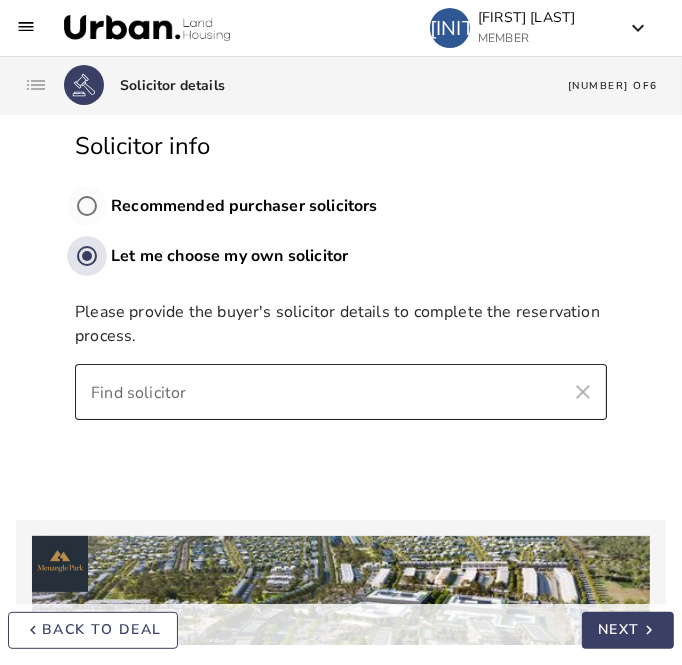click on "Find solicitor" at bounding box center [323, 392] 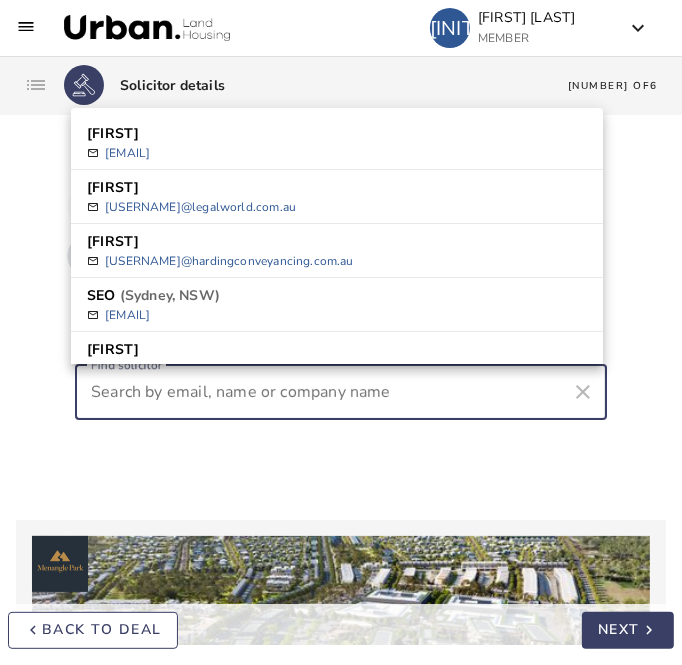 paste on "[EMAIL]" 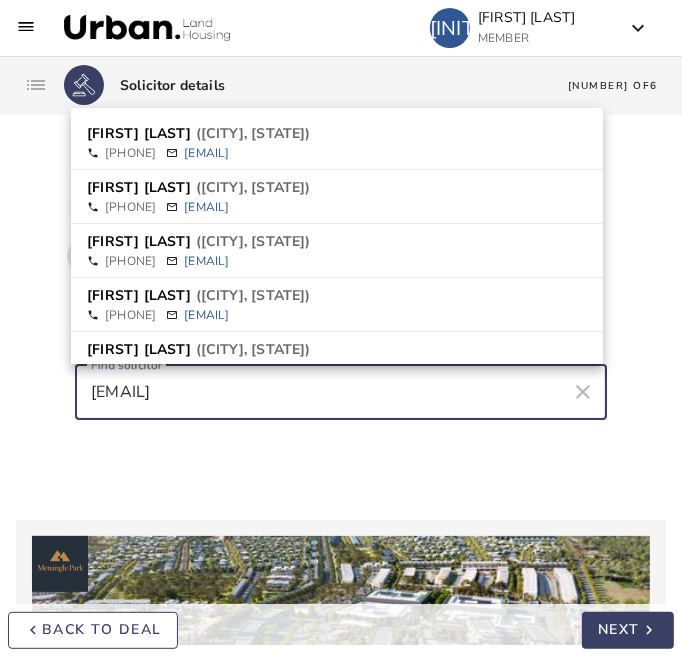 type on "[EMAIL]" 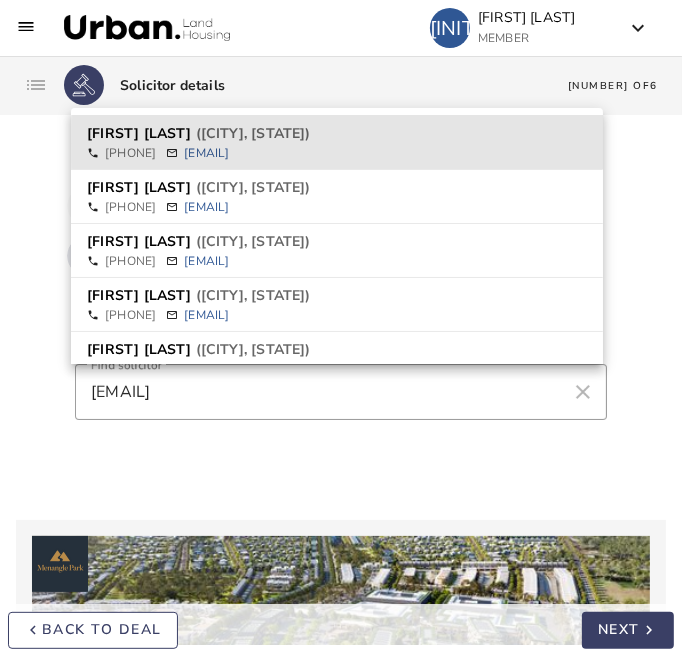 click on "[FIRST] [LAST] ([CITY], [STATE]) phone [PHONE] mail_outline [EMAIL]" at bounding box center (337, 143) 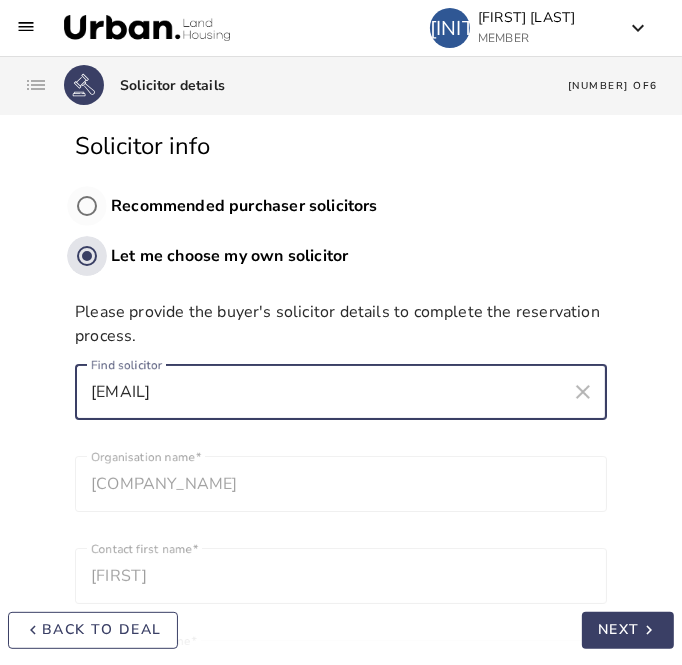 click on "NEXT" at bounding box center [619, 630] 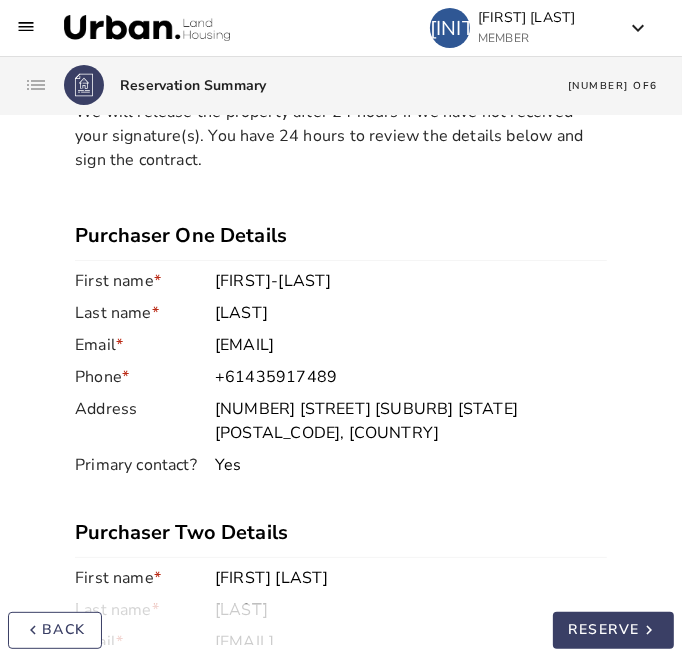 scroll, scrollTop: 149, scrollLeft: 0, axis: vertical 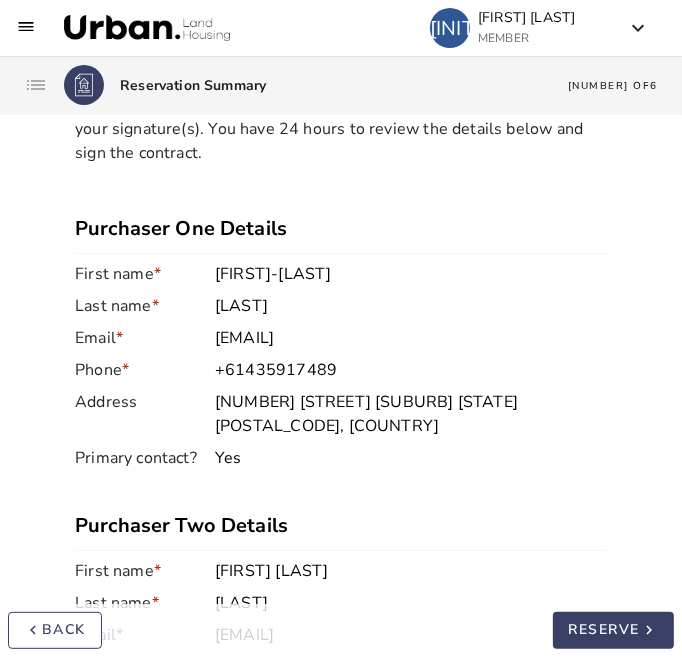 click on "RESERVE" at bounding box center (605, 630) 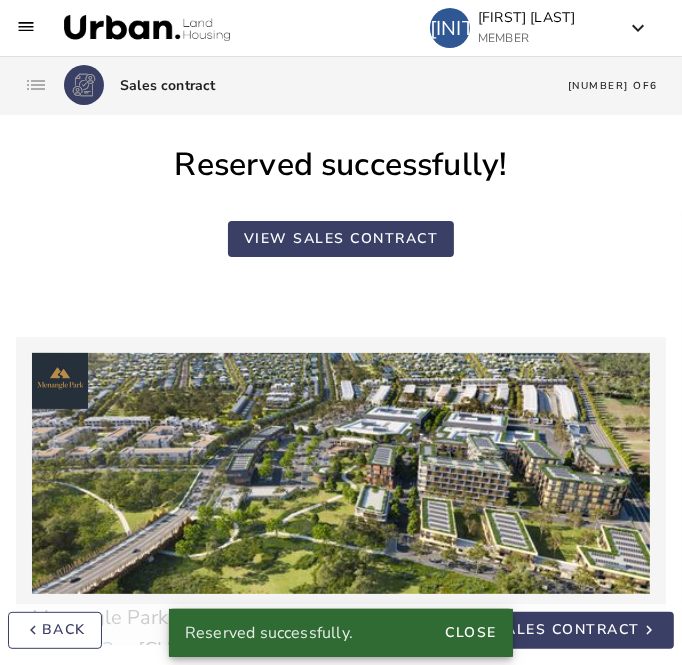 scroll, scrollTop: 0, scrollLeft: 0, axis: both 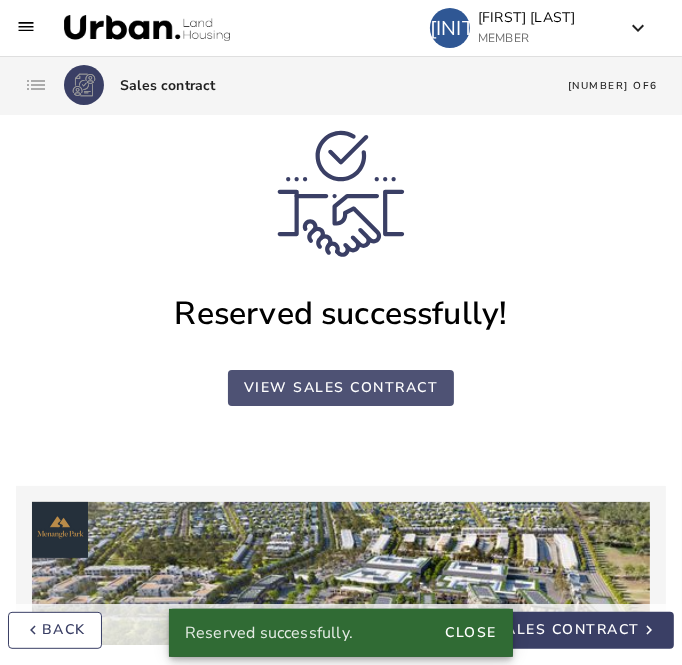 click on "view sales contract" at bounding box center (341, 388) 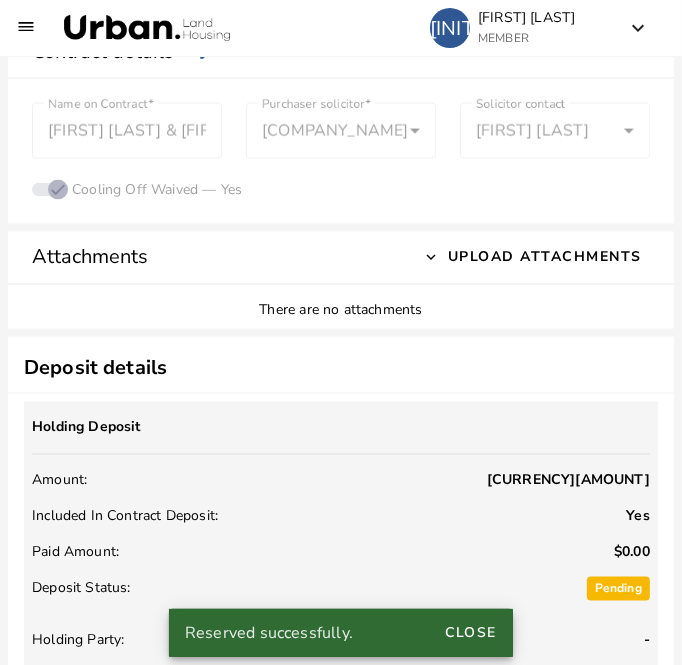 scroll, scrollTop: 1707, scrollLeft: 0, axis: vertical 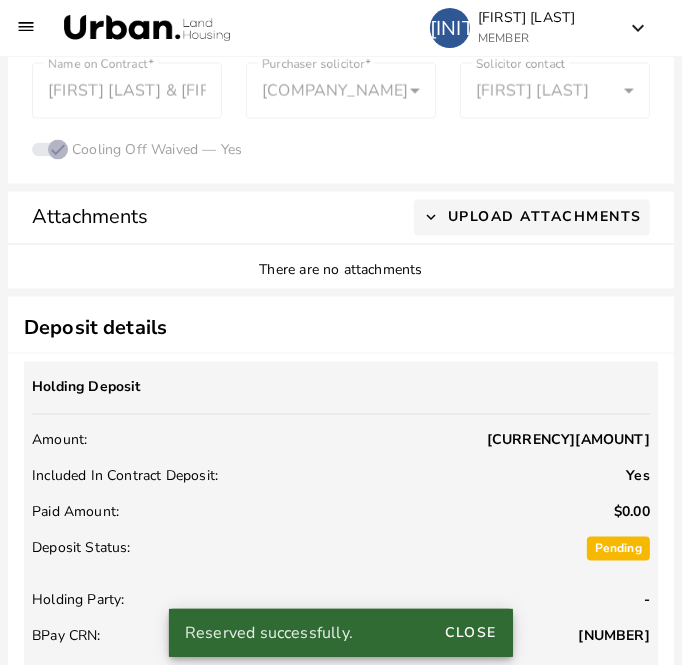 click at bounding box center [532, 218] 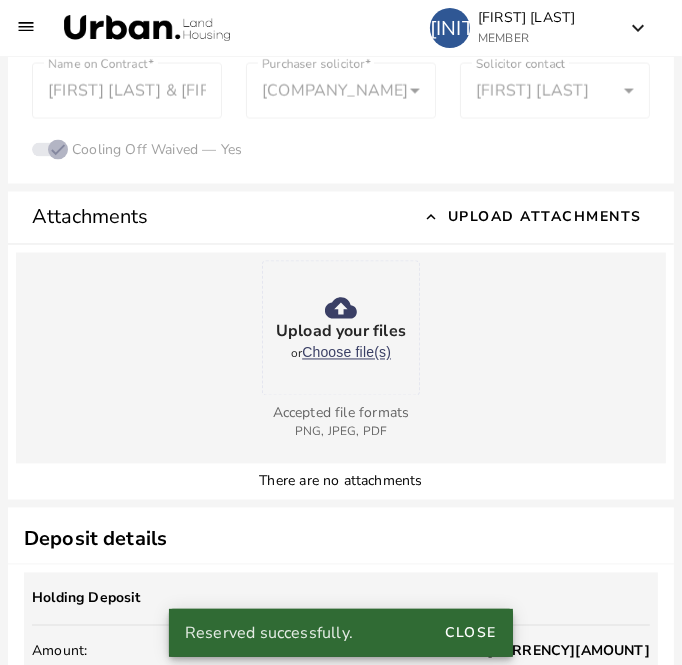 click on "Choose file(s)" at bounding box center [346, 353] 